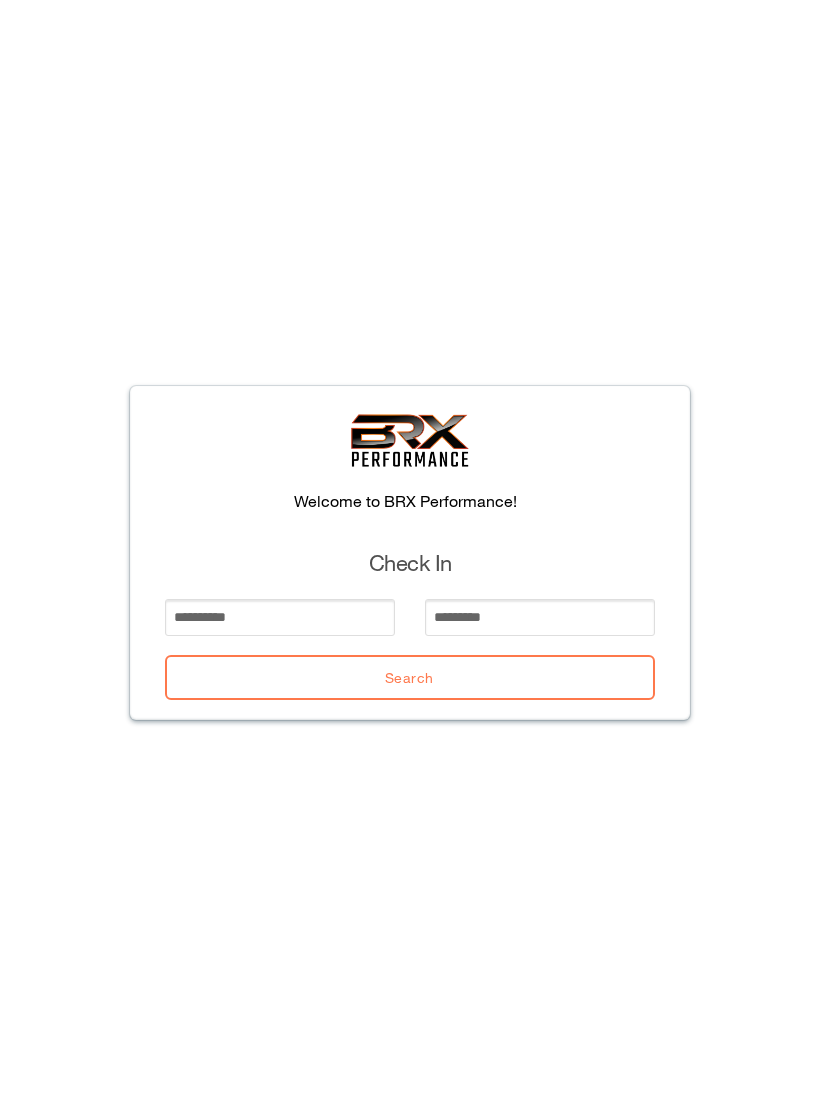 scroll, scrollTop: 0, scrollLeft: 0, axis: both 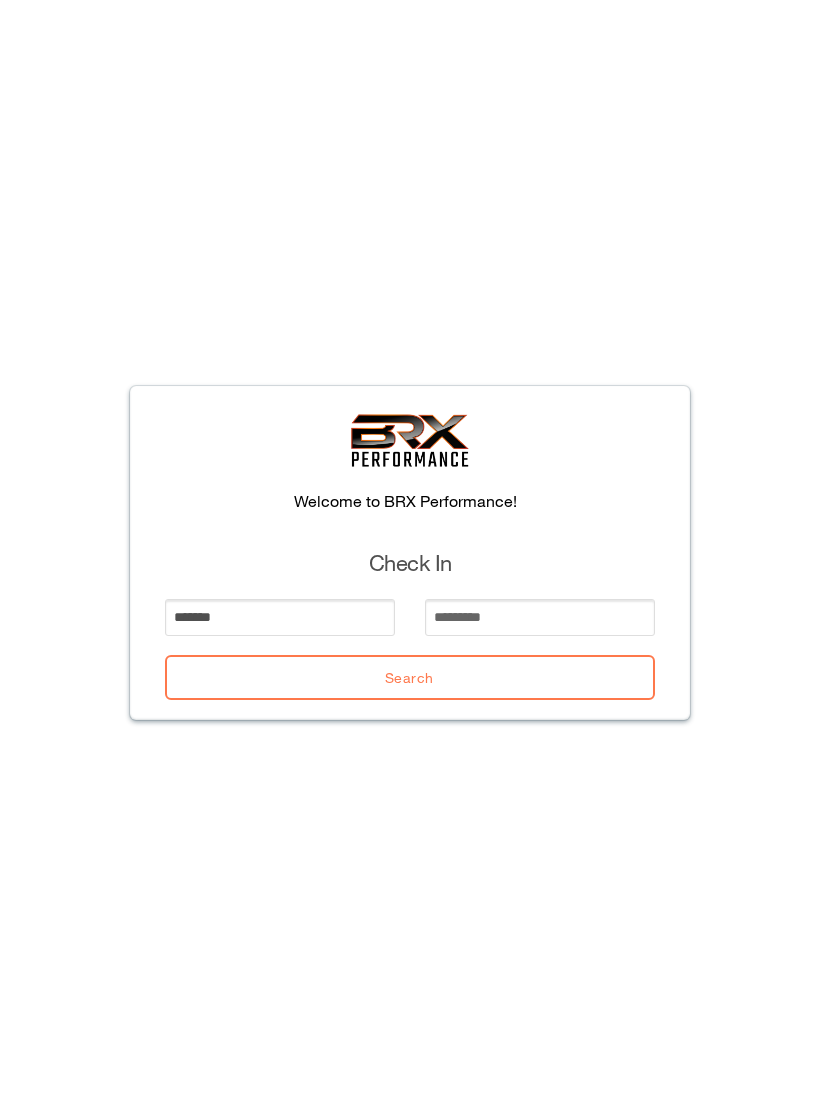 type on "*******" 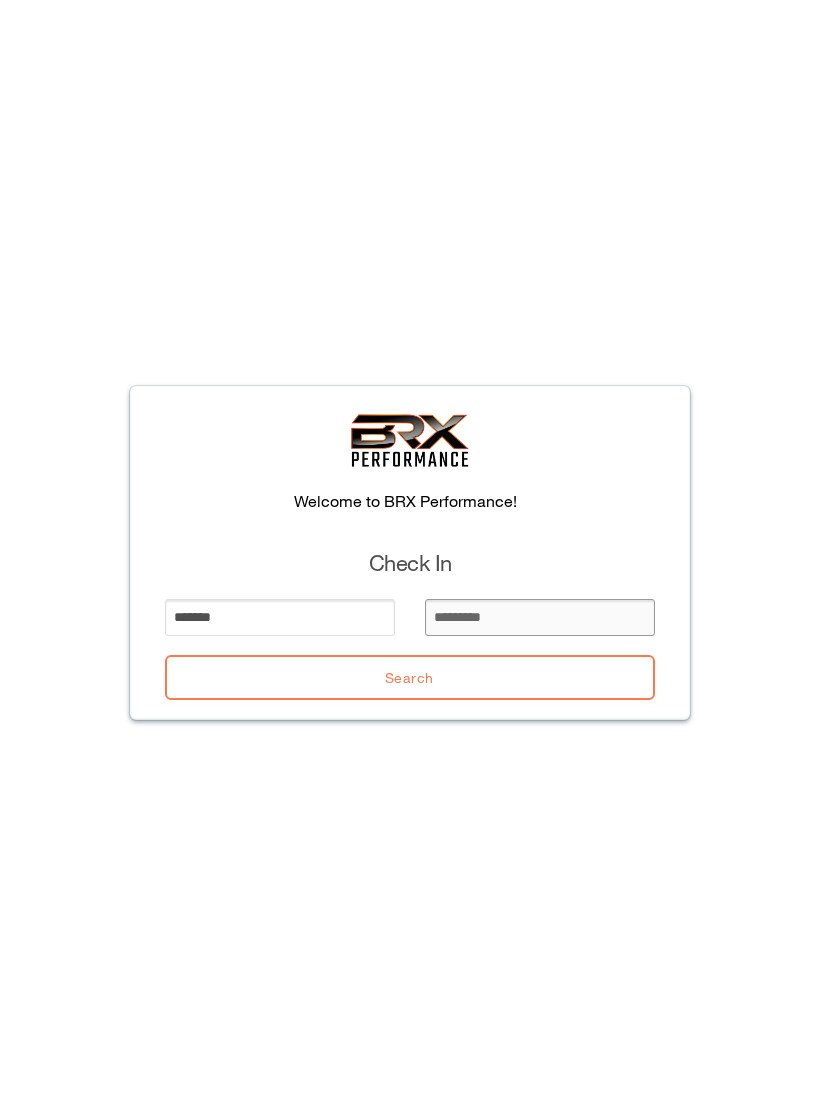 click at bounding box center [540, 617] 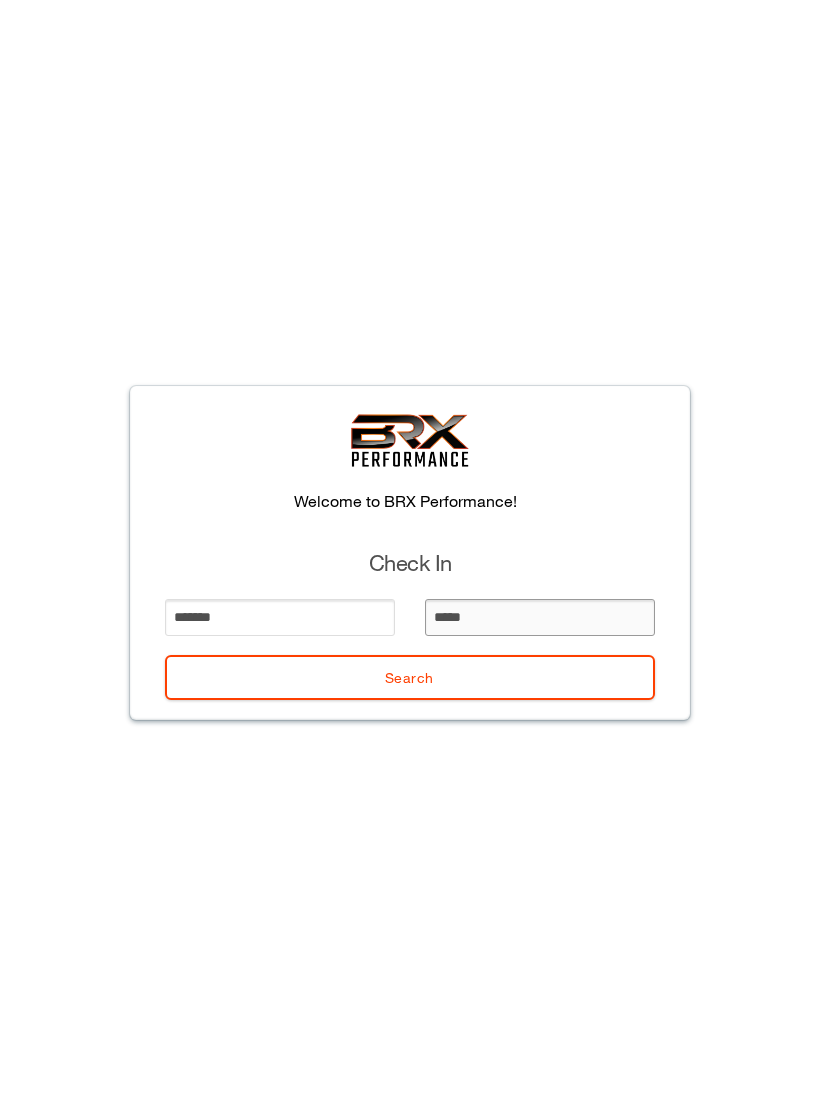 type on "******" 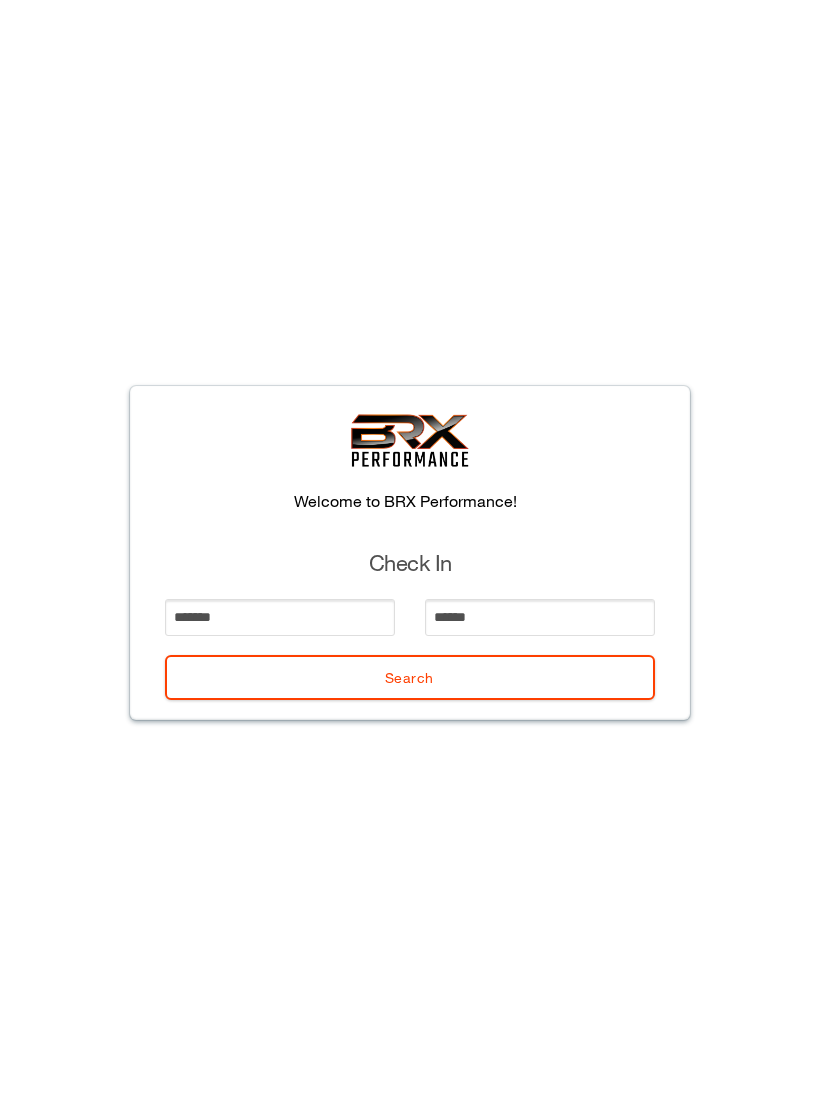 click on "Search" at bounding box center [410, 677] 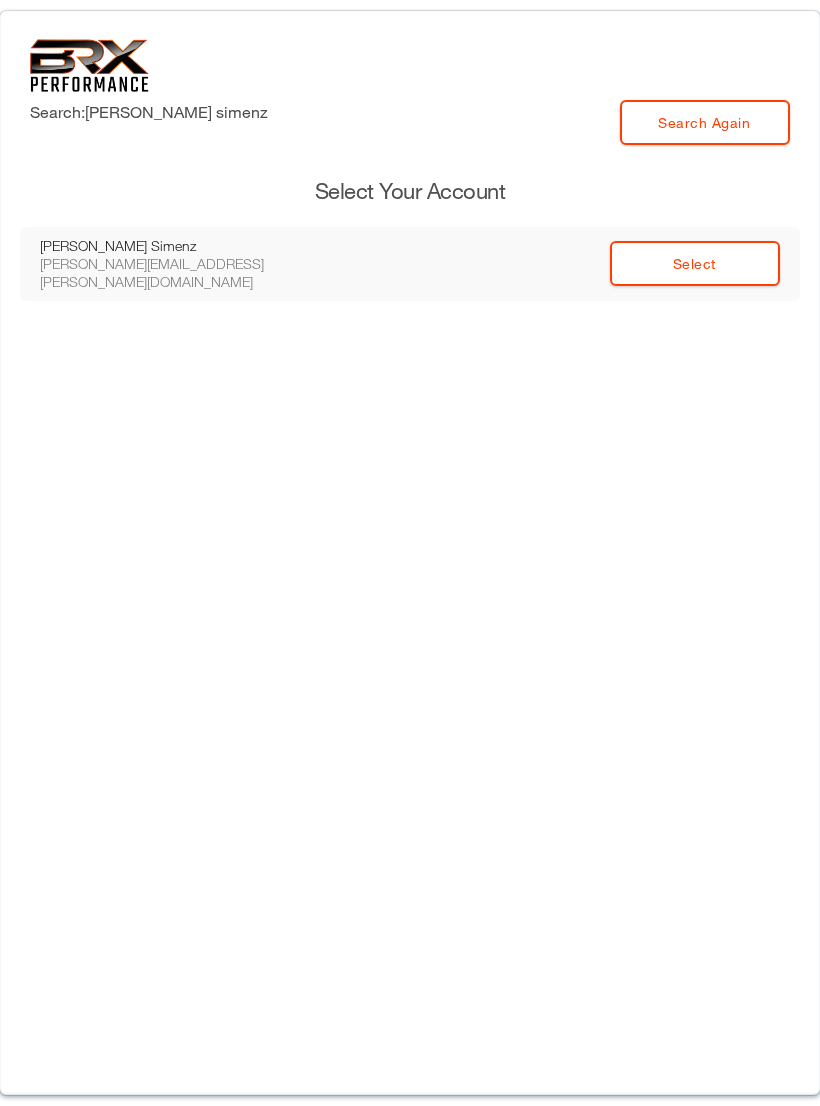click on "Search:  quentin   simenz
Search Again
Select Your Account
Quentin   Simenz
quentin.simenz@gmail.com
Select" at bounding box center [410, 553] 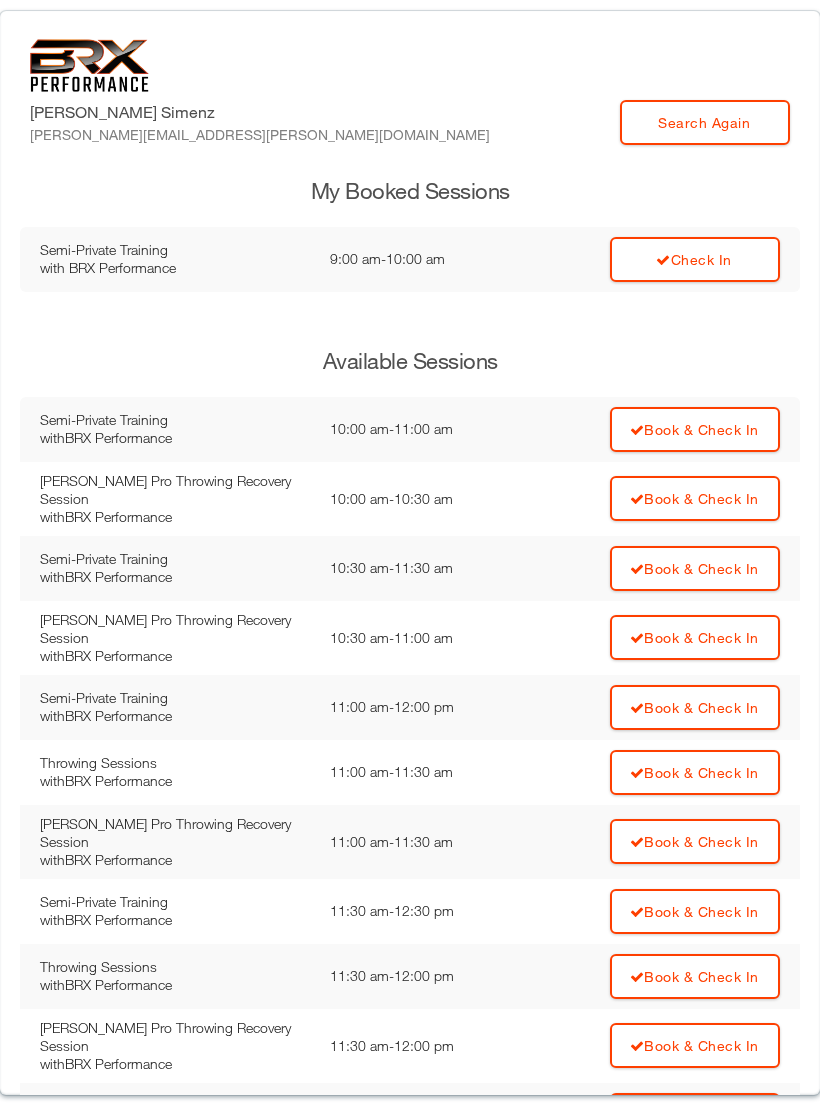 click on "Check In" at bounding box center (695, 259) 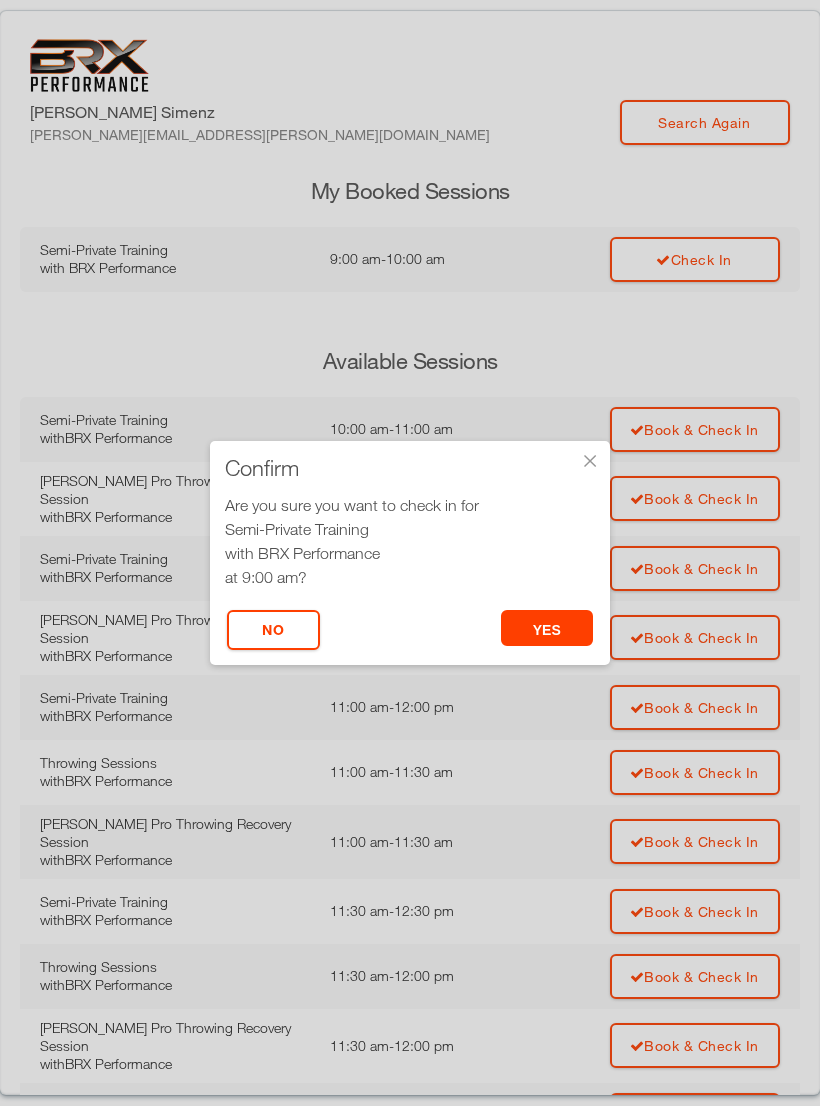 click on "yes" at bounding box center (547, 628) 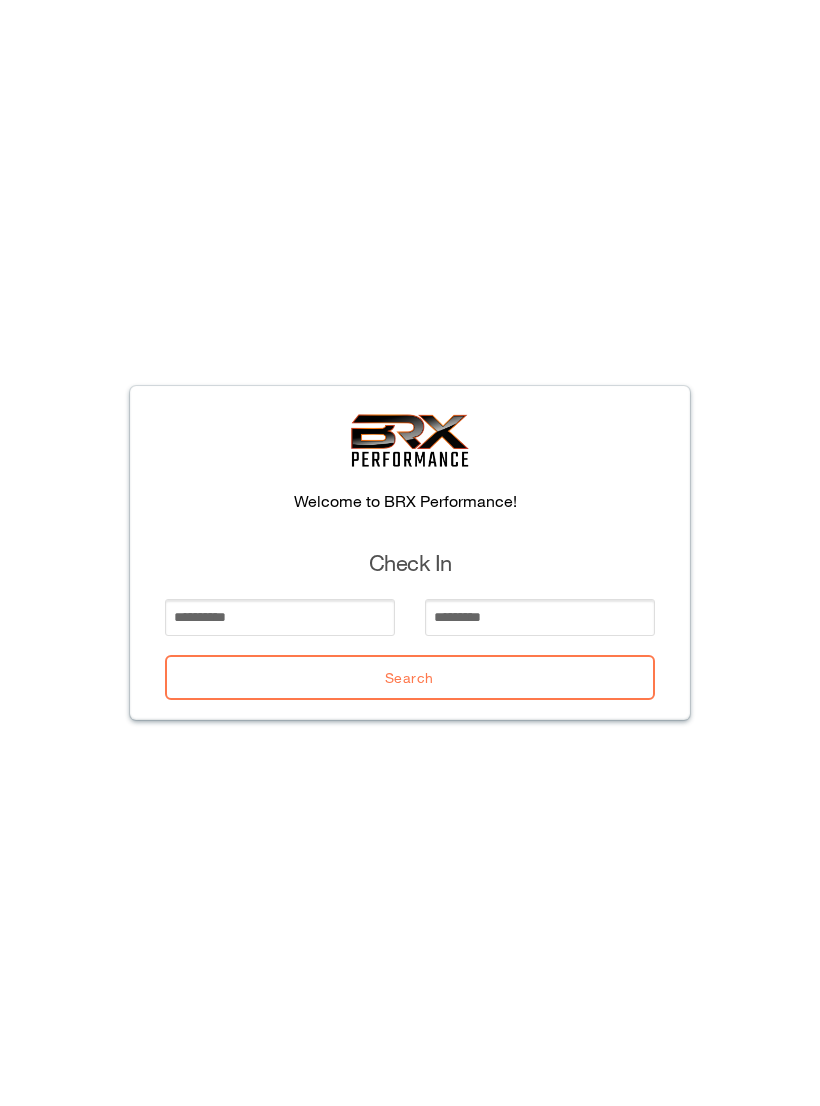 scroll, scrollTop: 0, scrollLeft: 0, axis: both 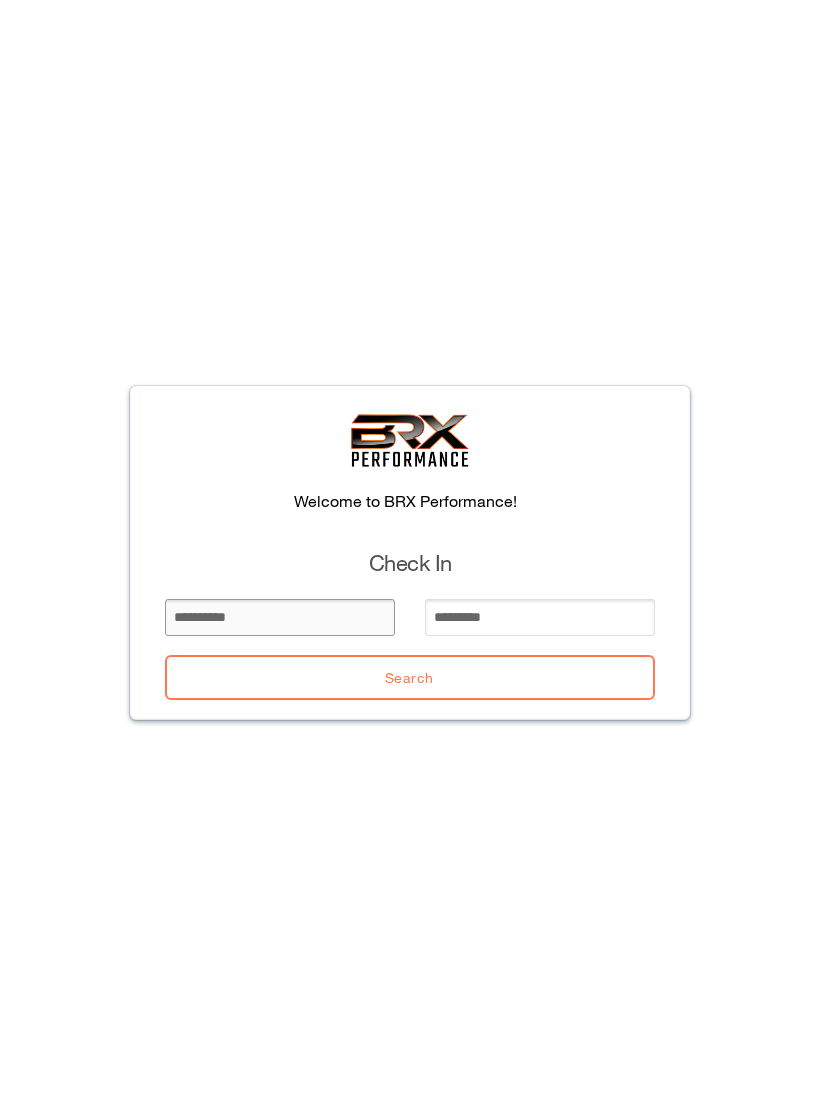 click at bounding box center [280, 617] 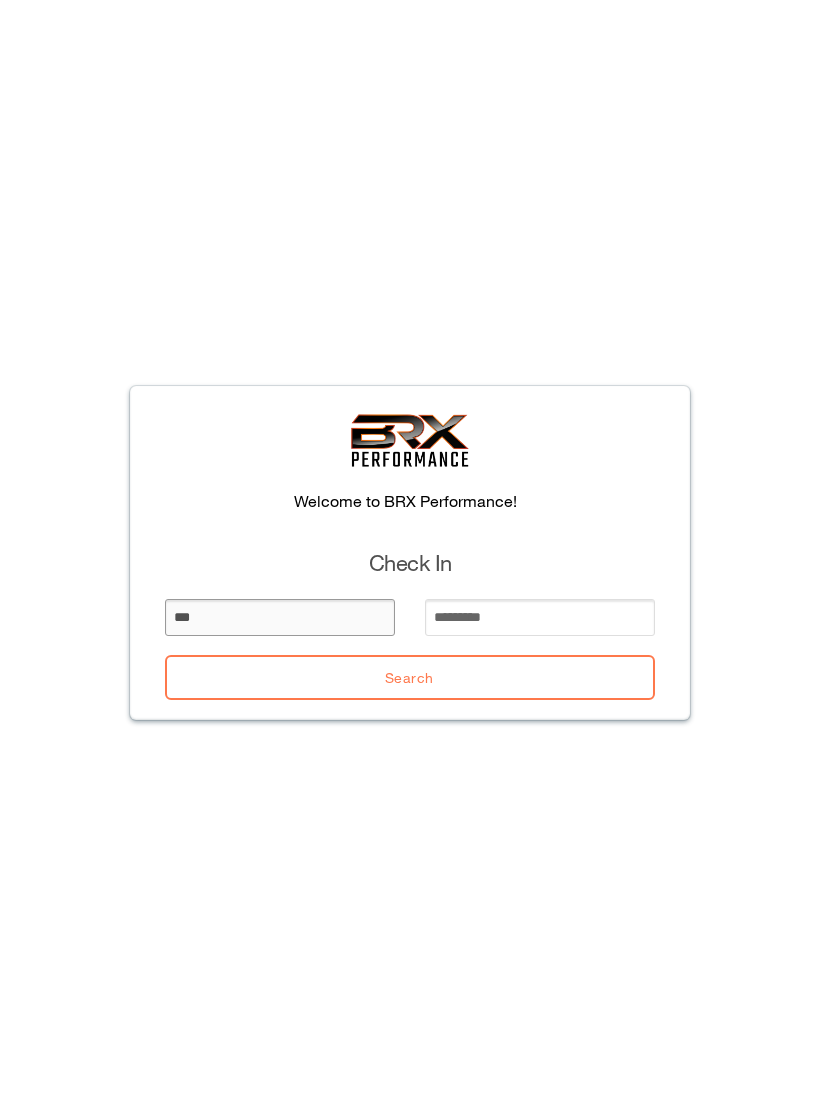 type on "***" 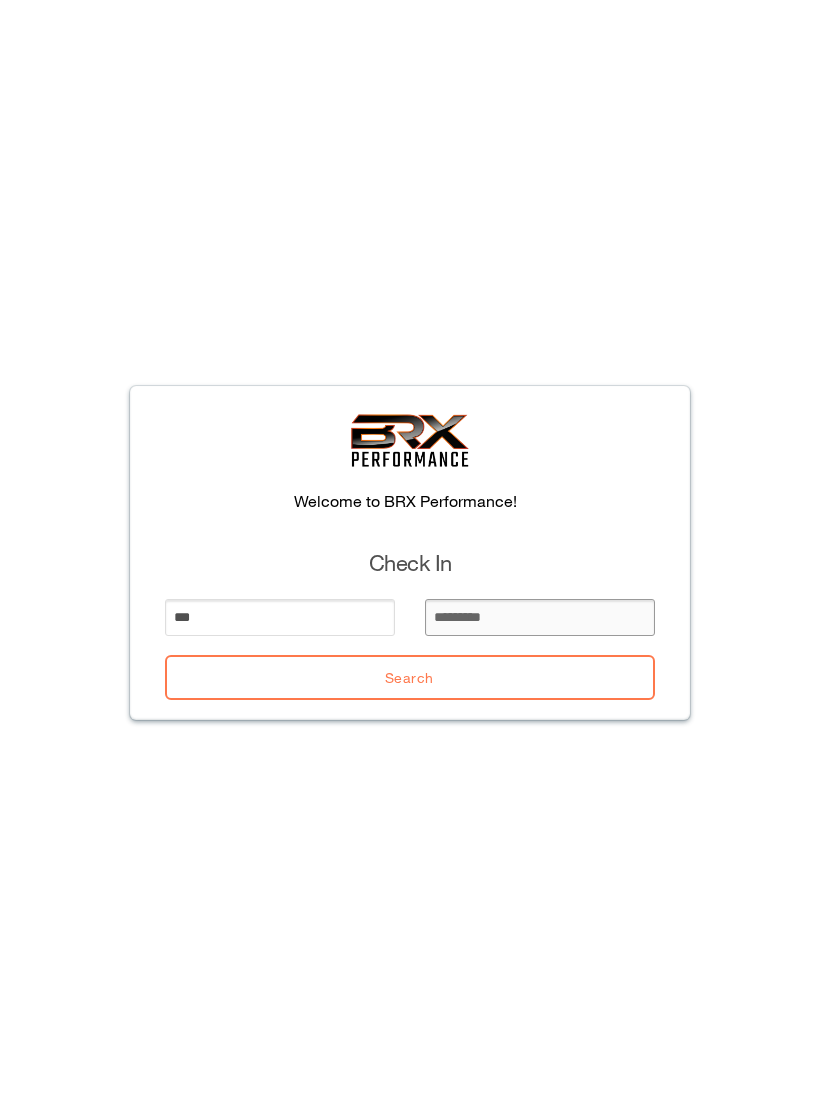 click at bounding box center [540, 617] 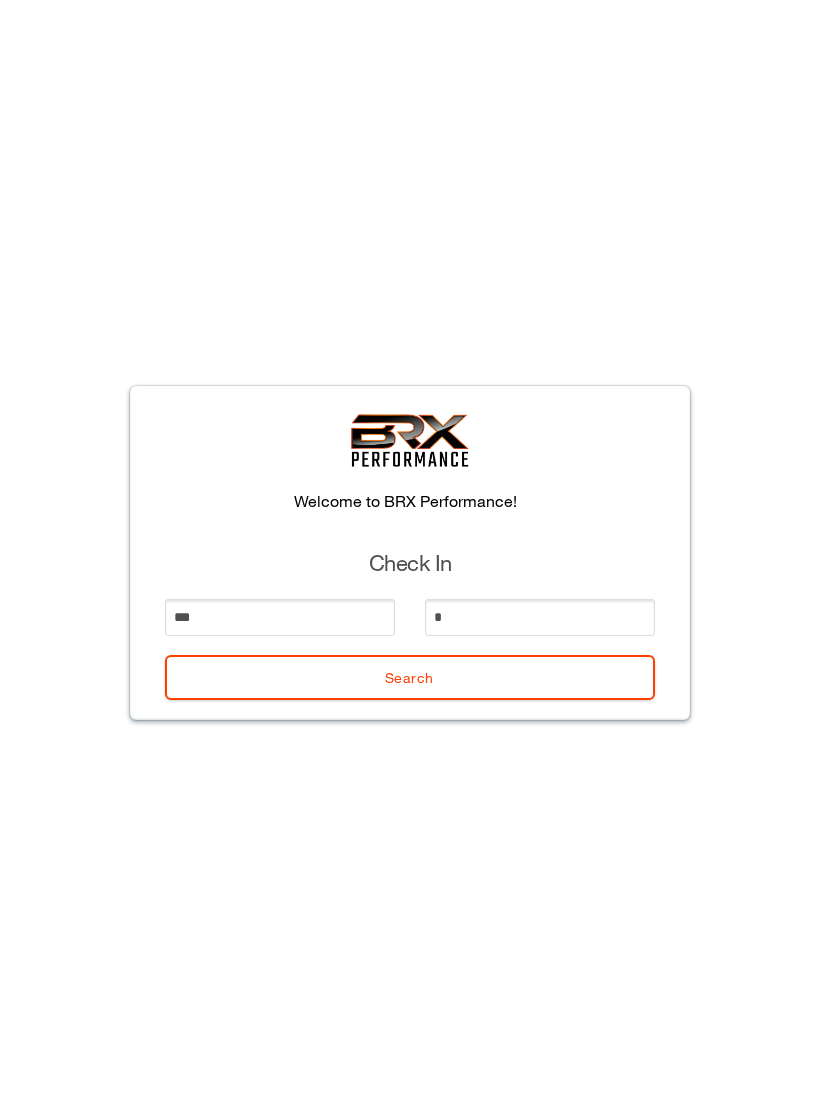 click on "Search" at bounding box center [410, 677] 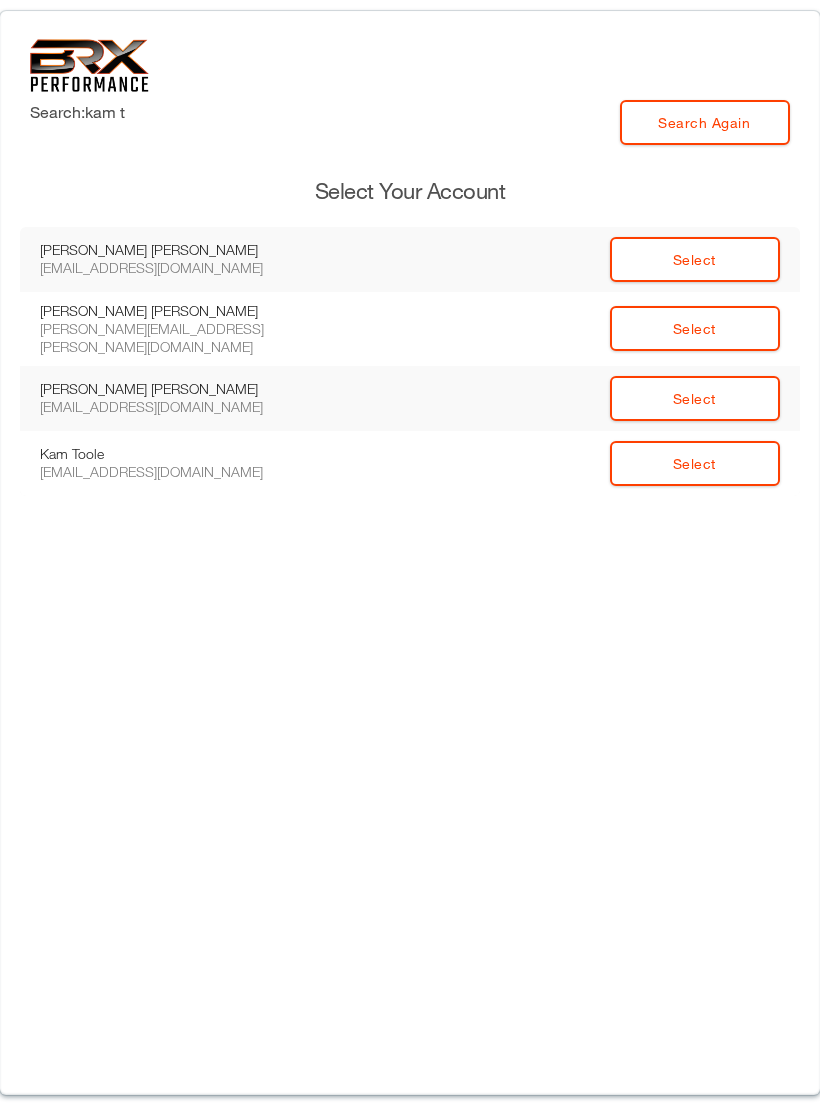 click on "Select" at bounding box center [560, 463] 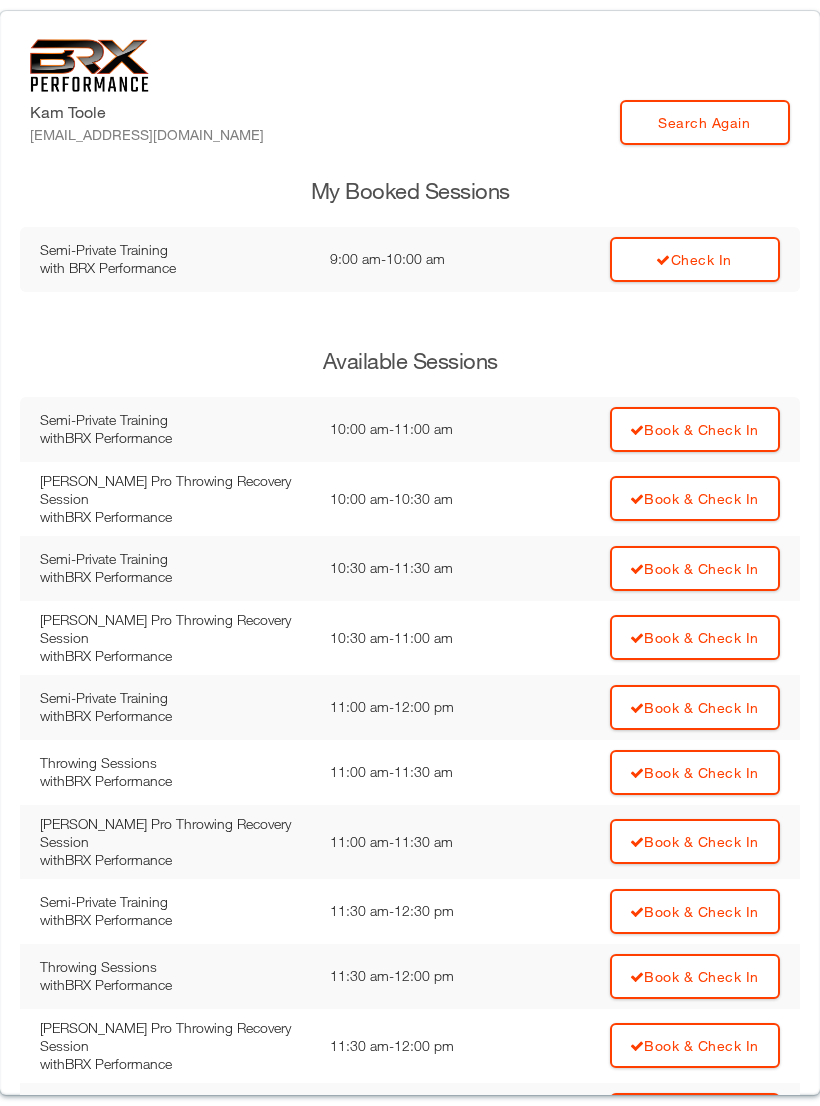 click at bounding box center (663, 260) 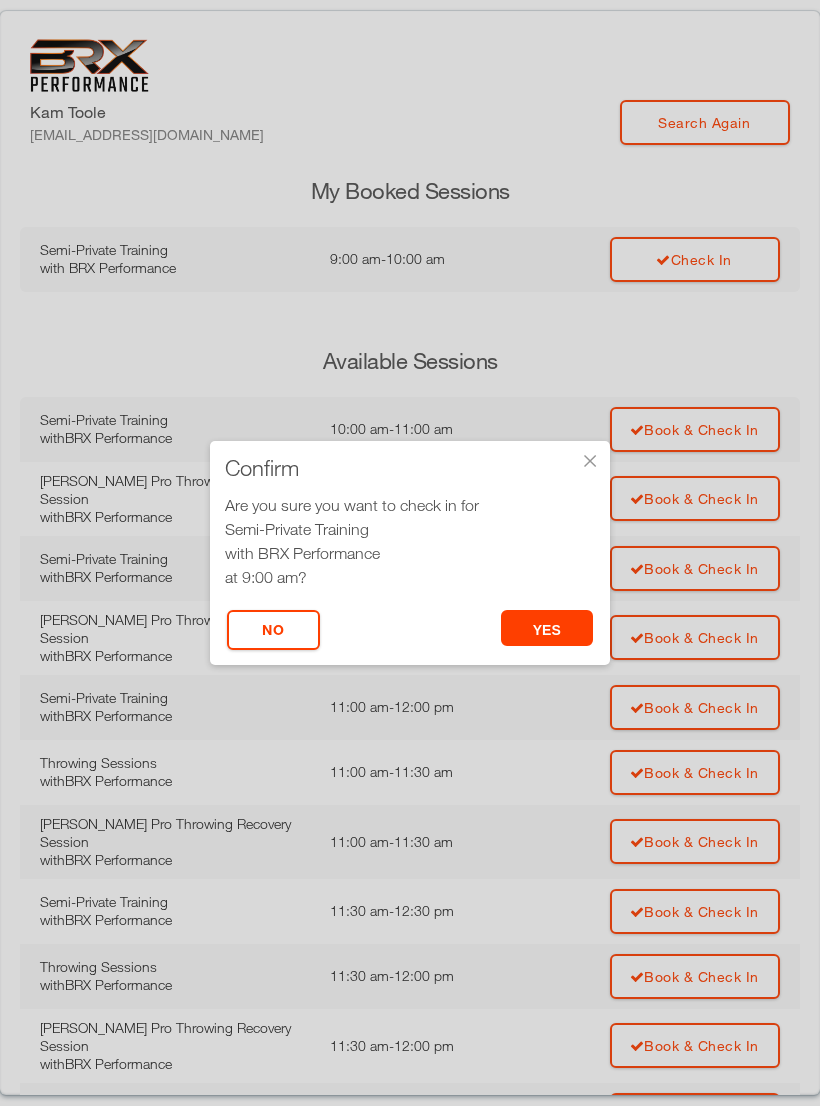 click on "yes" at bounding box center [547, 628] 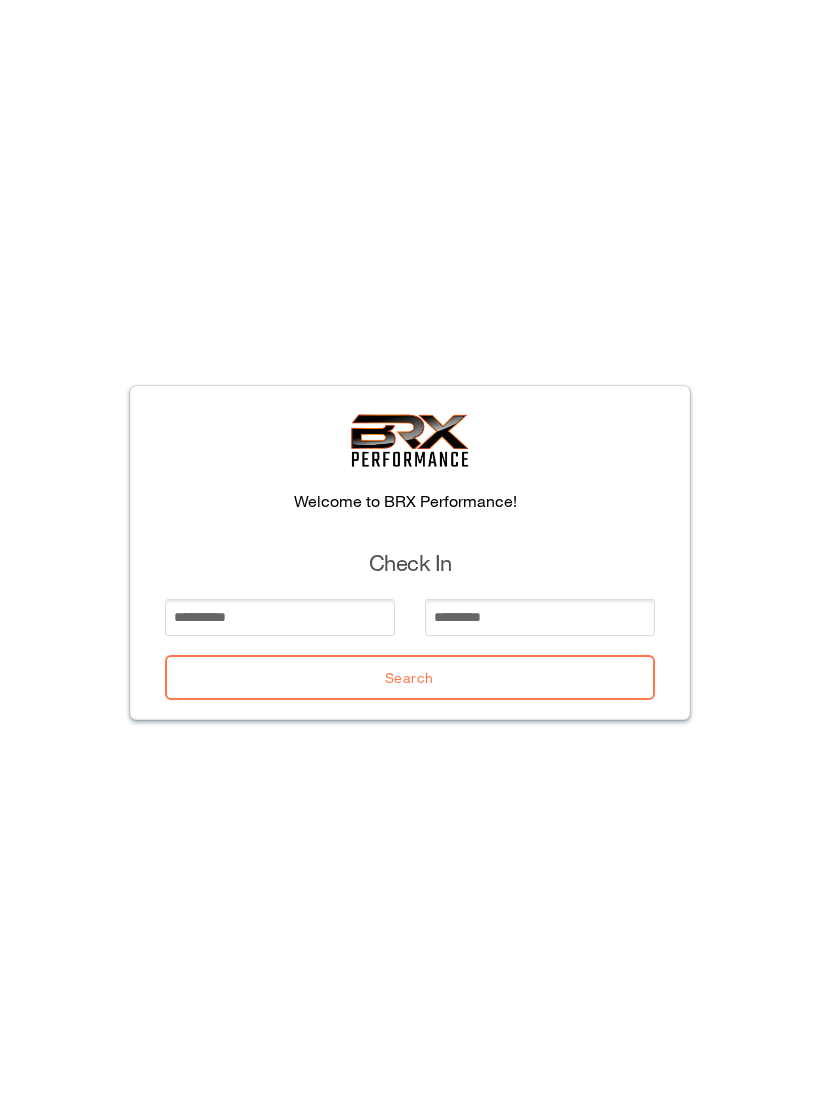 scroll, scrollTop: 0, scrollLeft: 0, axis: both 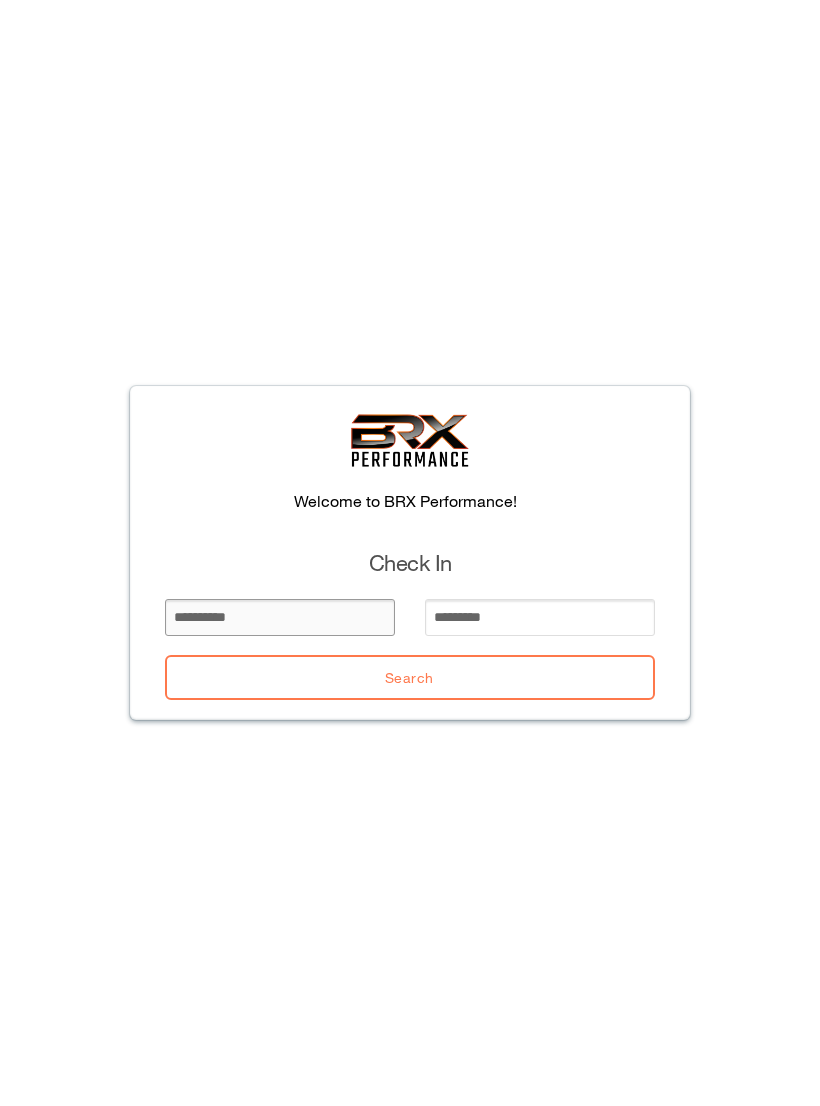 click at bounding box center (280, 617) 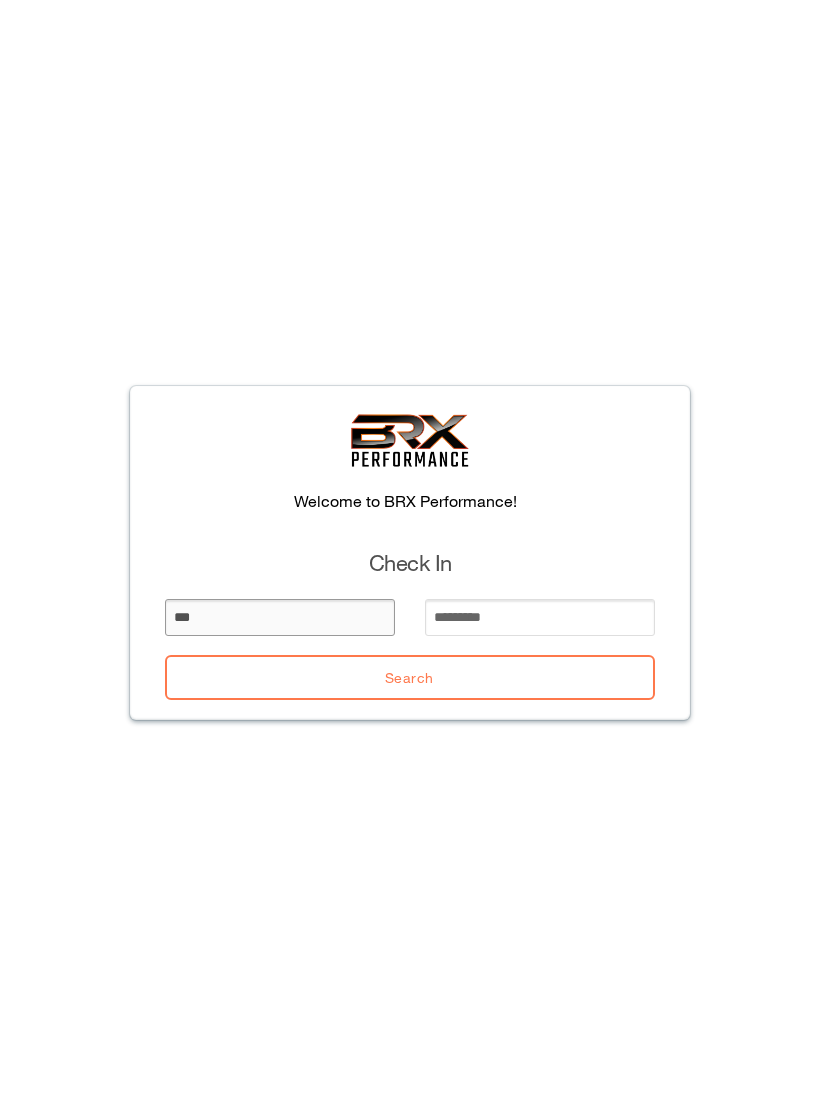 type on "***" 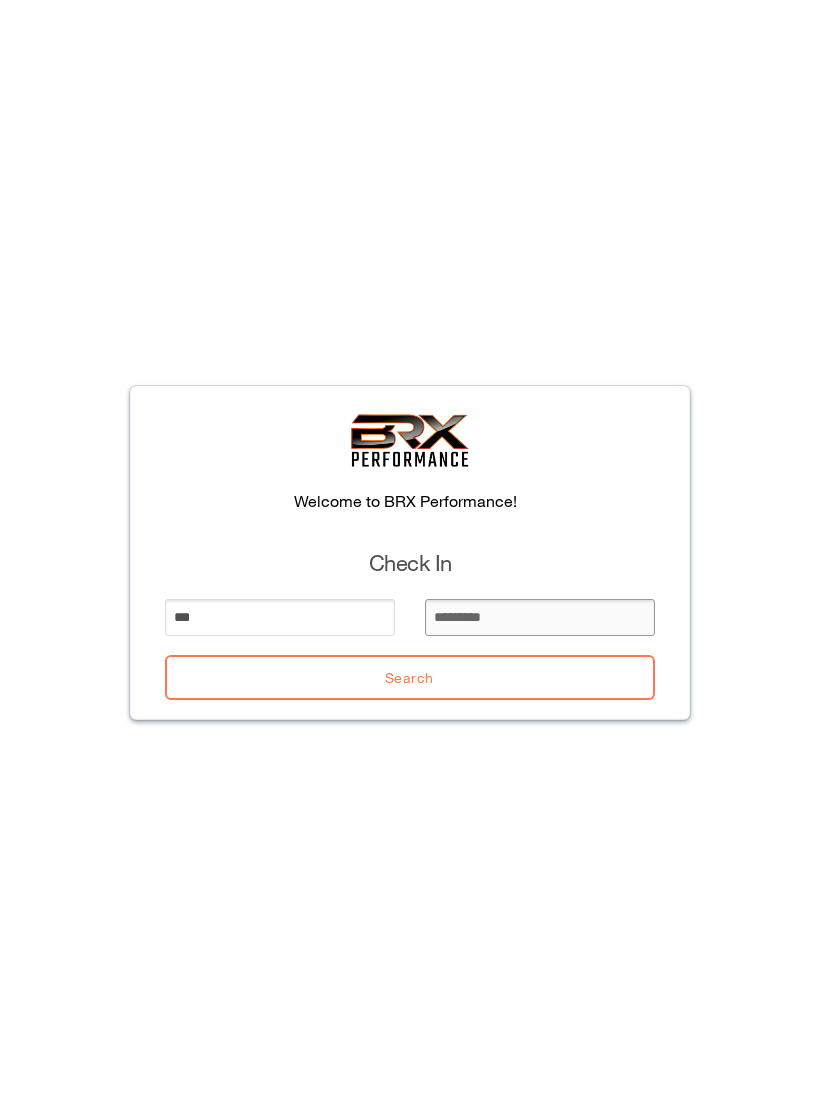 click at bounding box center [540, 617] 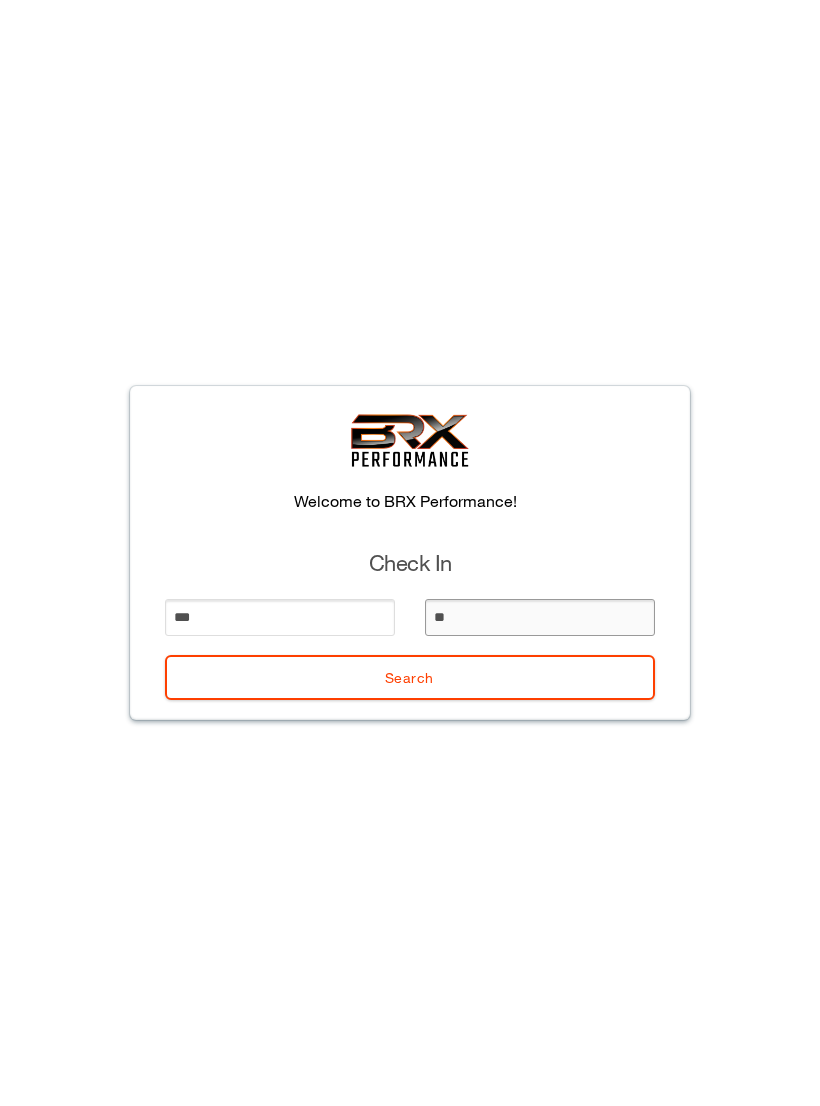 type on "***" 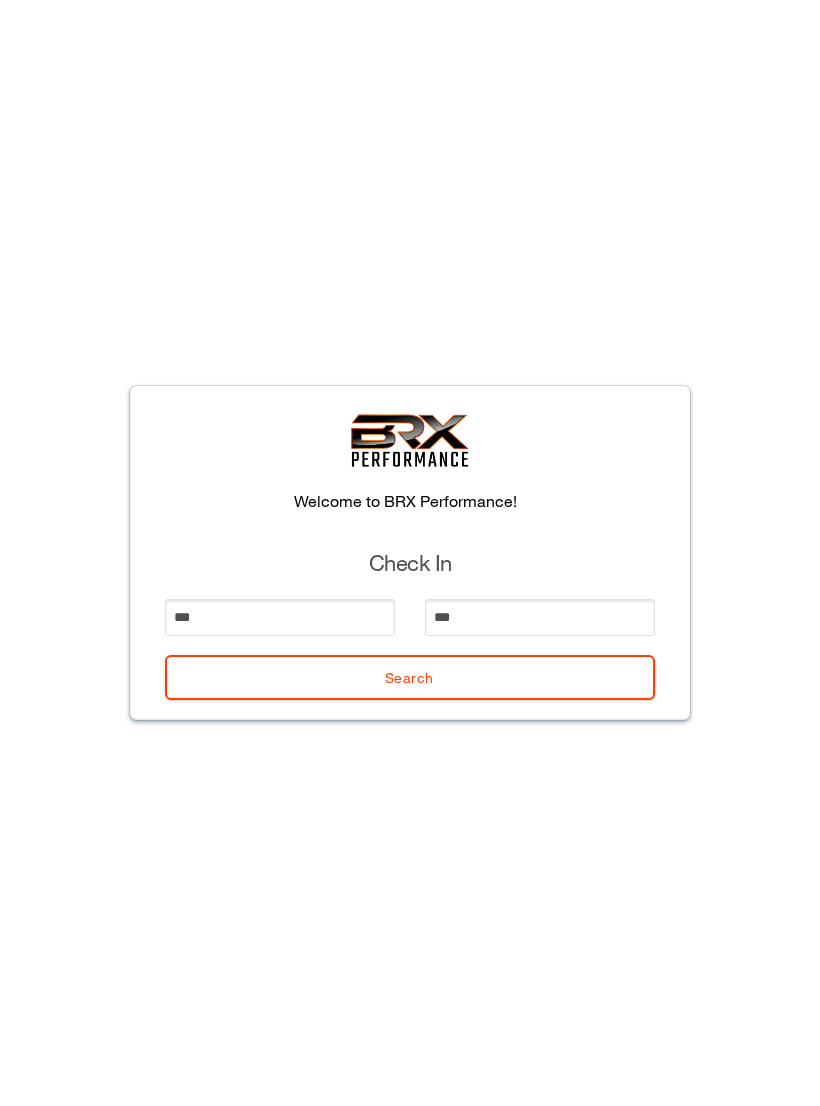 click on "Search" at bounding box center [410, 677] 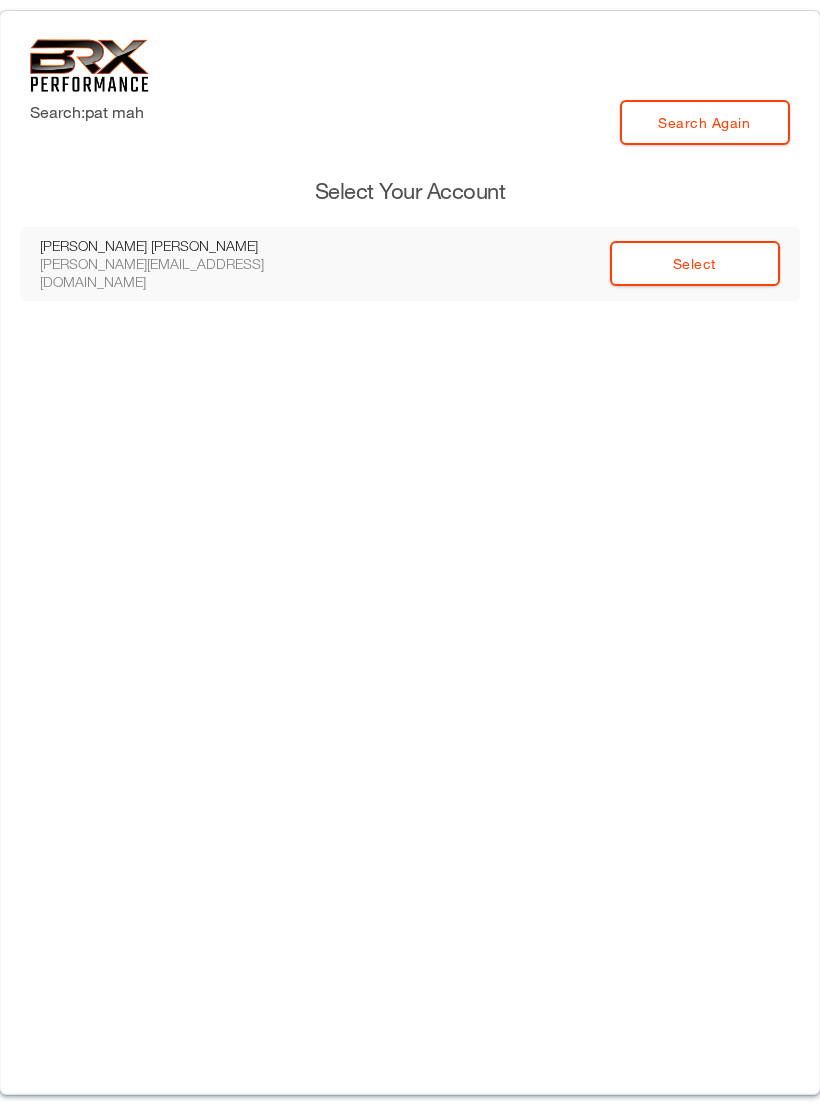 click on "Select" at bounding box center (695, 263) 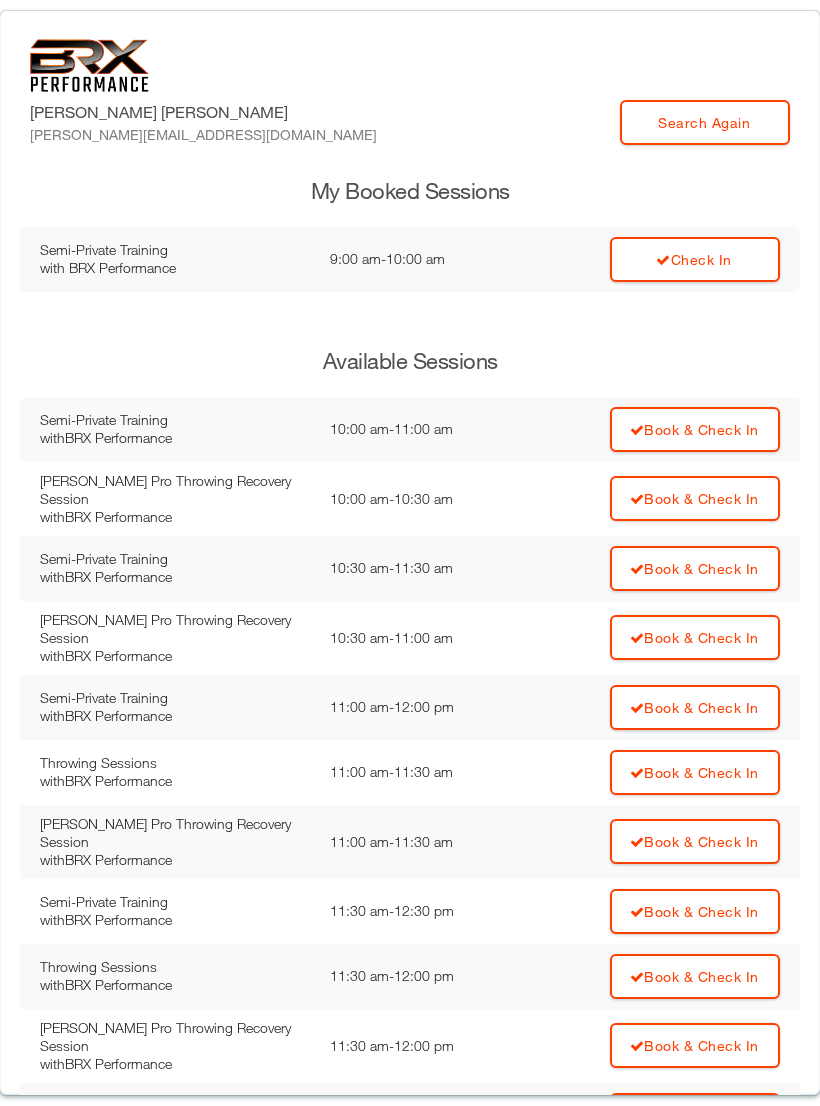 click on "Check In" at bounding box center [695, 259] 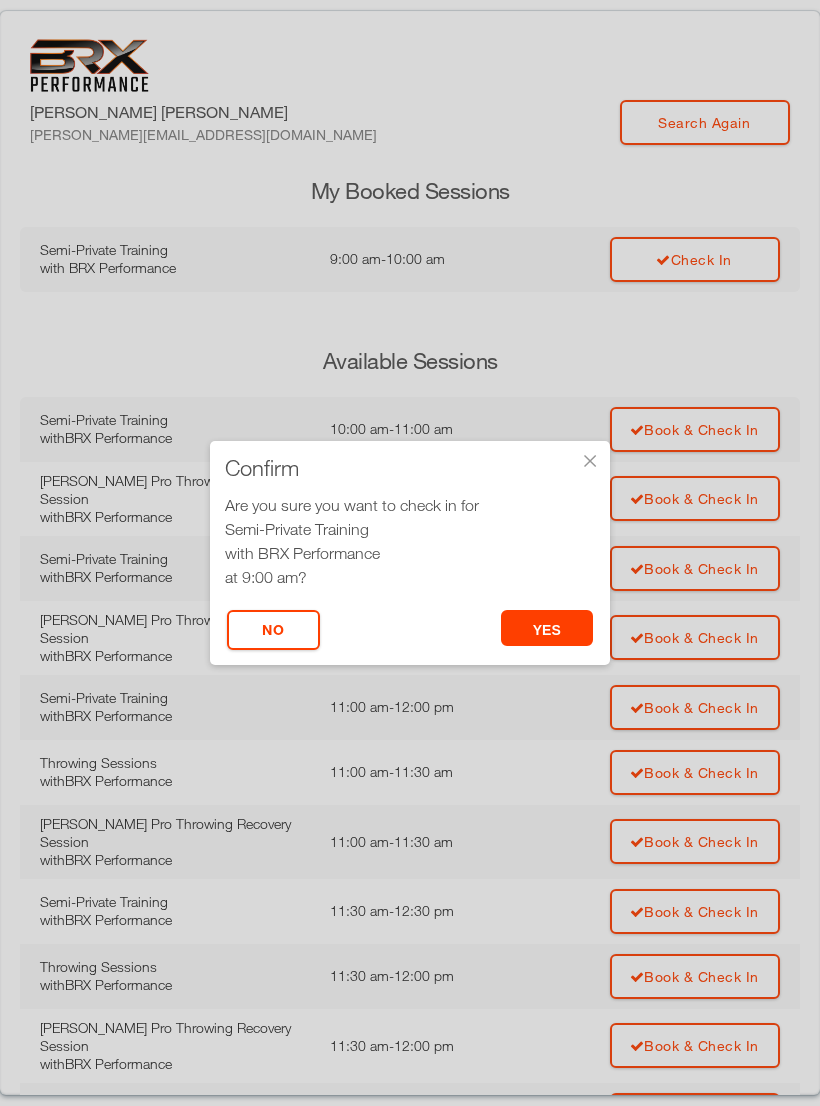 click on "× Confirm Are you sure you want to check in for  Semi-Private Training with BRX Performance  at 9:00 am? yes No" at bounding box center [410, 553] 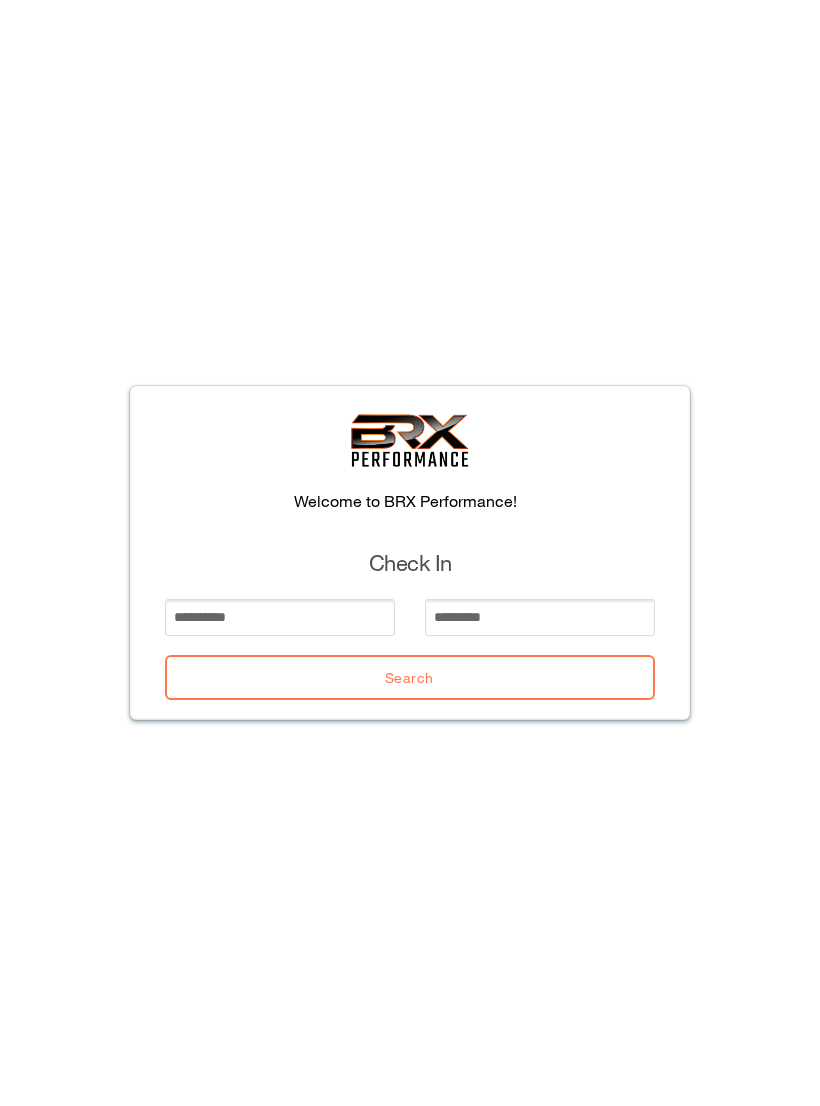 scroll, scrollTop: 0, scrollLeft: 0, axis: both 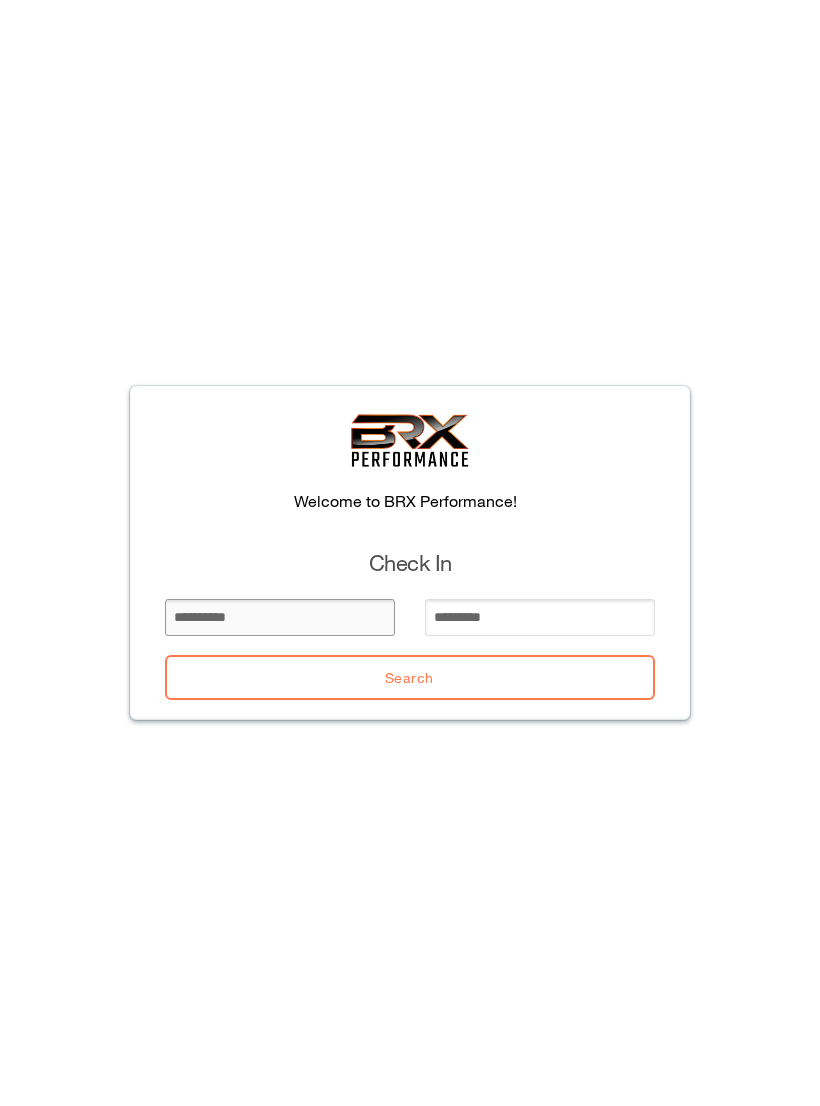 click at bounding box center [280, 617] 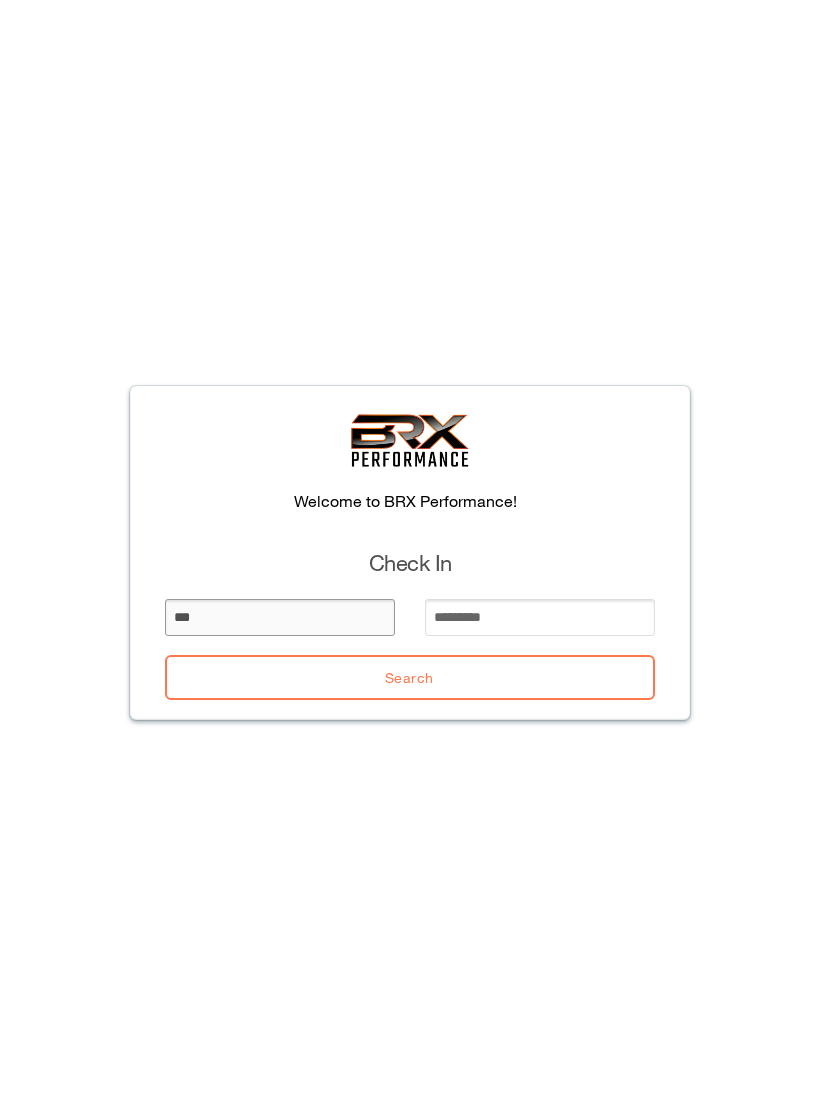 type on "***" 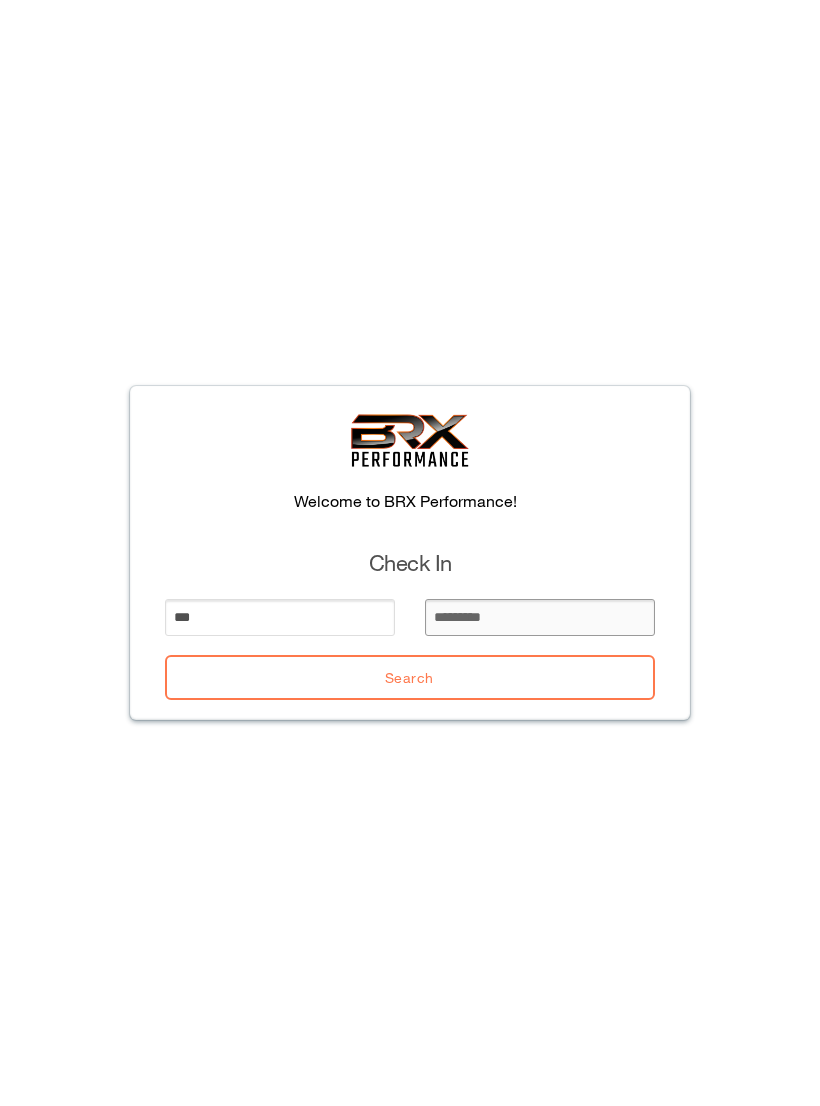 click at bounding box center (540, 617) 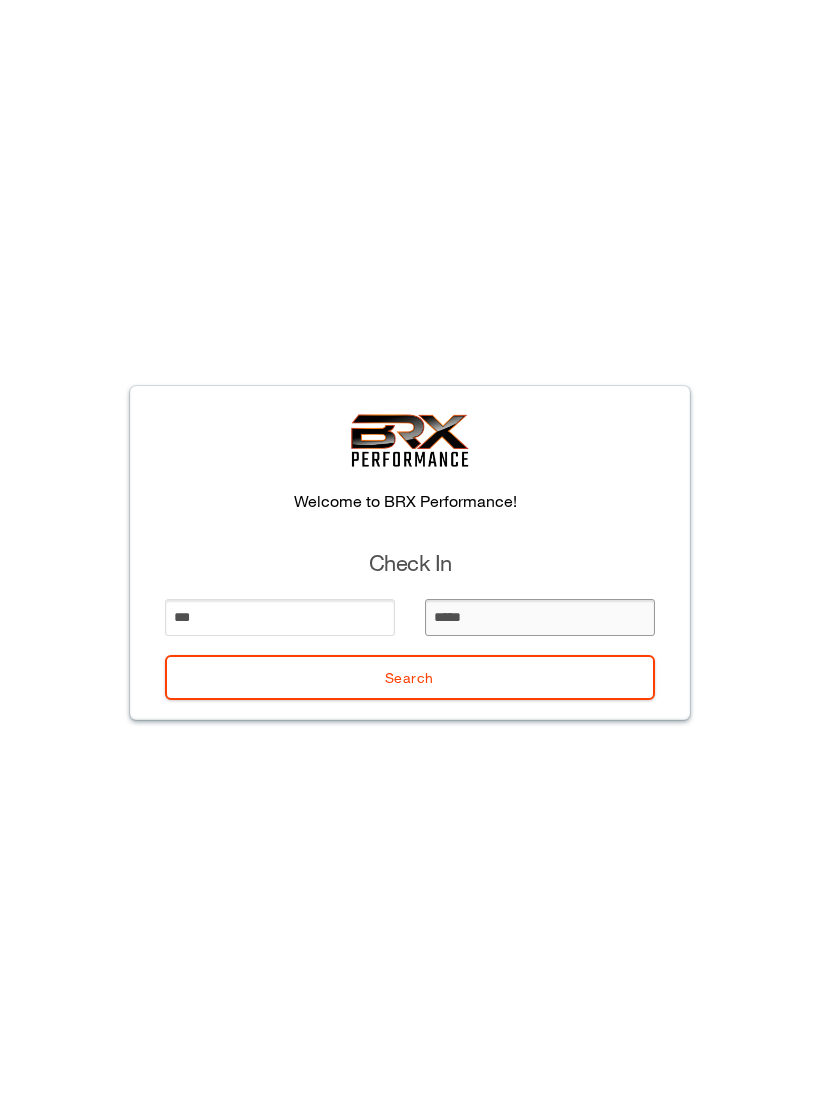 type on "******" 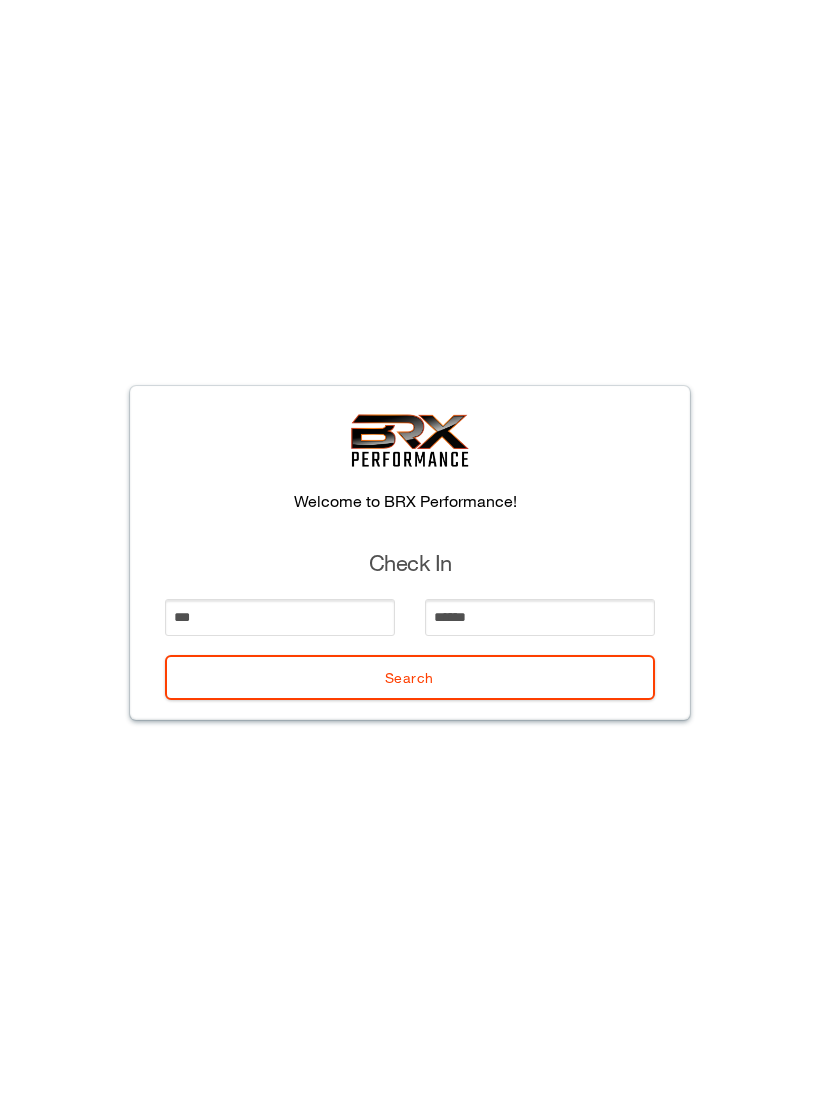 click on "Search" at bounding box center (410, 677) 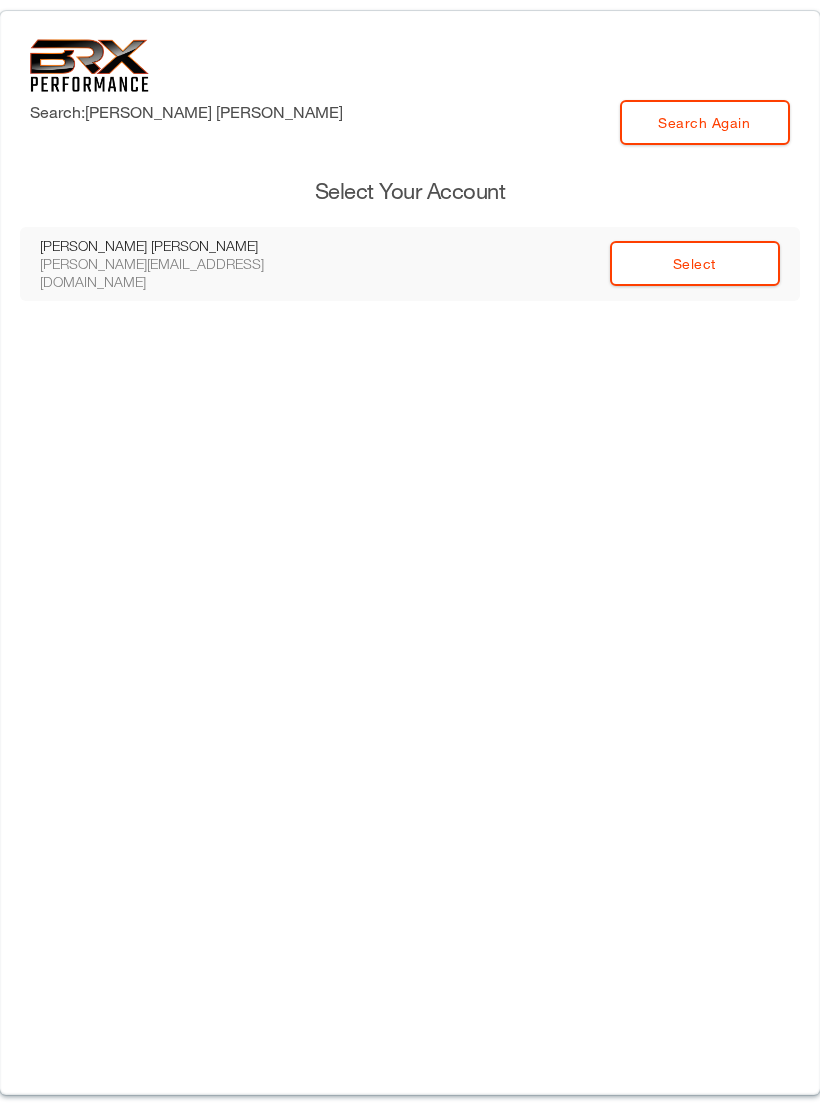click on "Select" at bounding box center (695, 263) 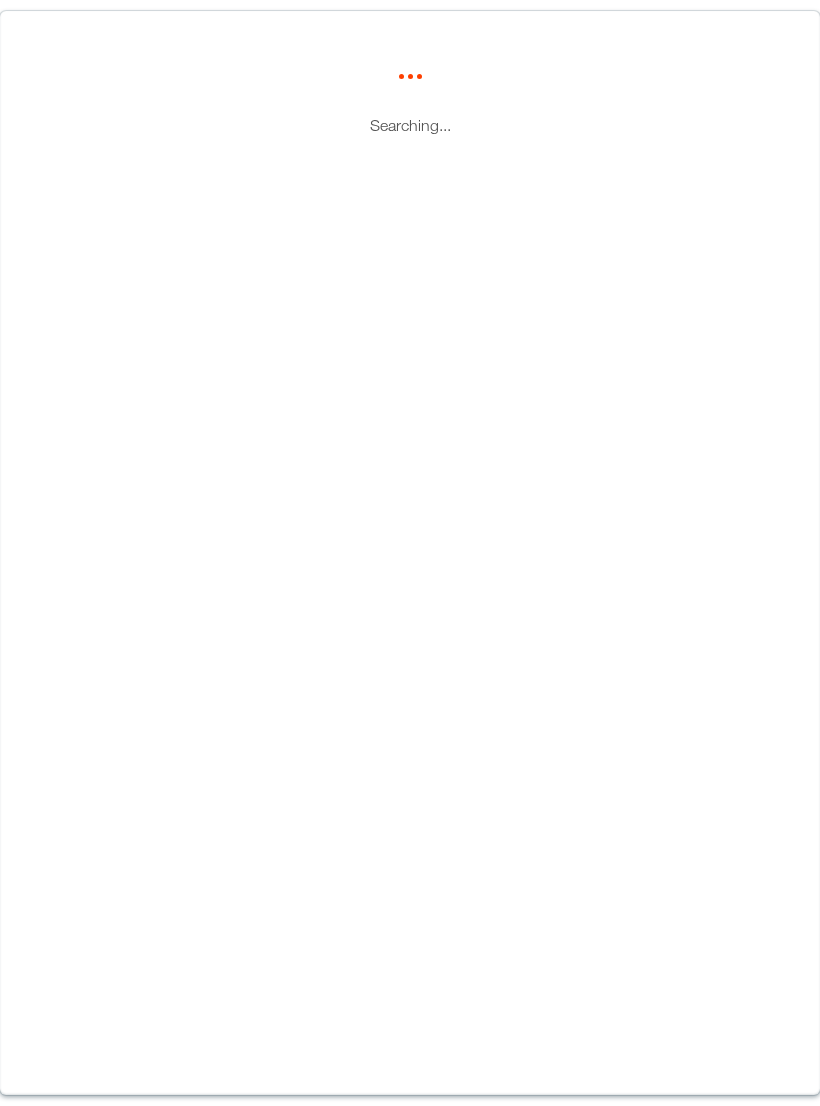 click on "Searching..." at bounding box center (410, 553) 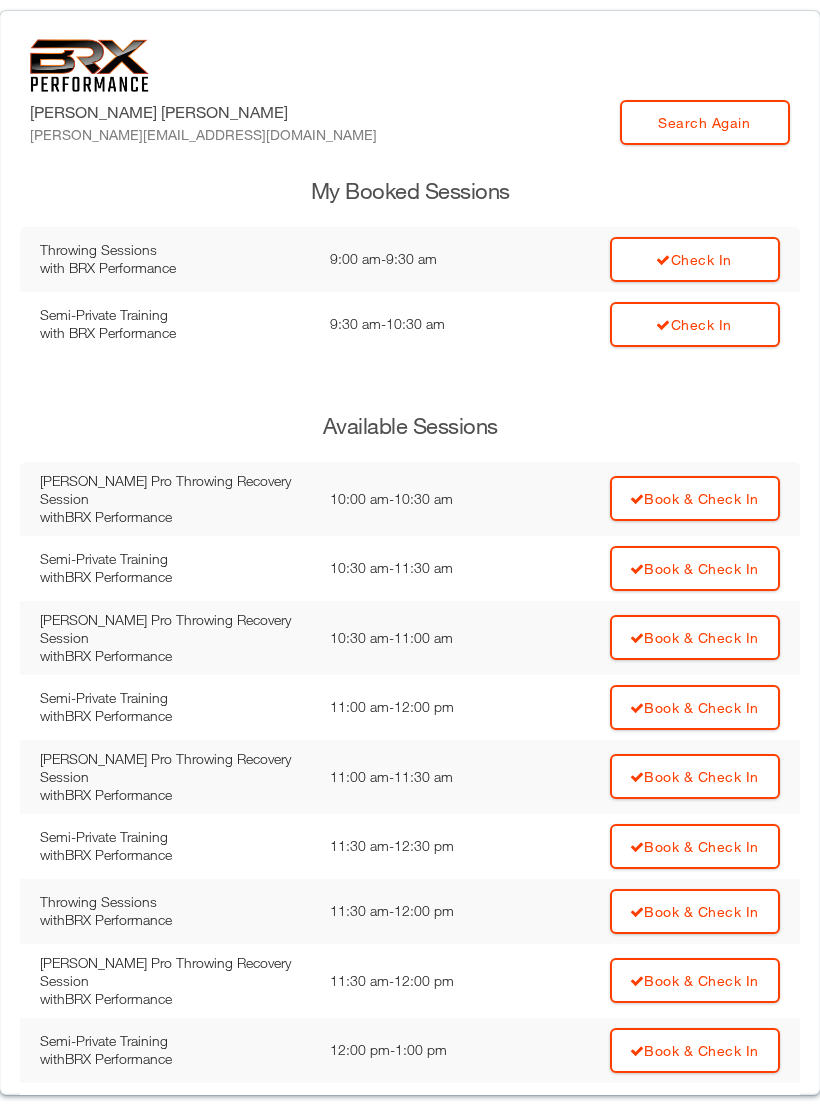 click on "Check In" at bounding box center [695, 259] 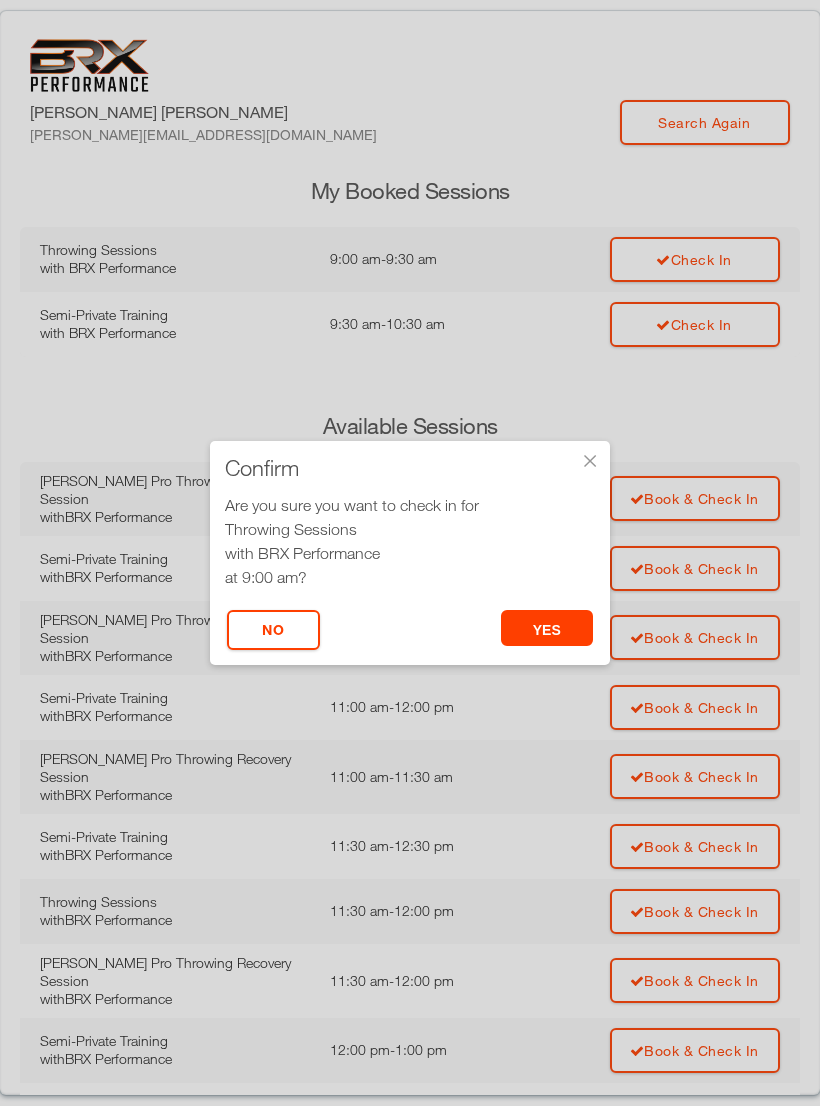 click on "yes" at bounding box center [547, 628] 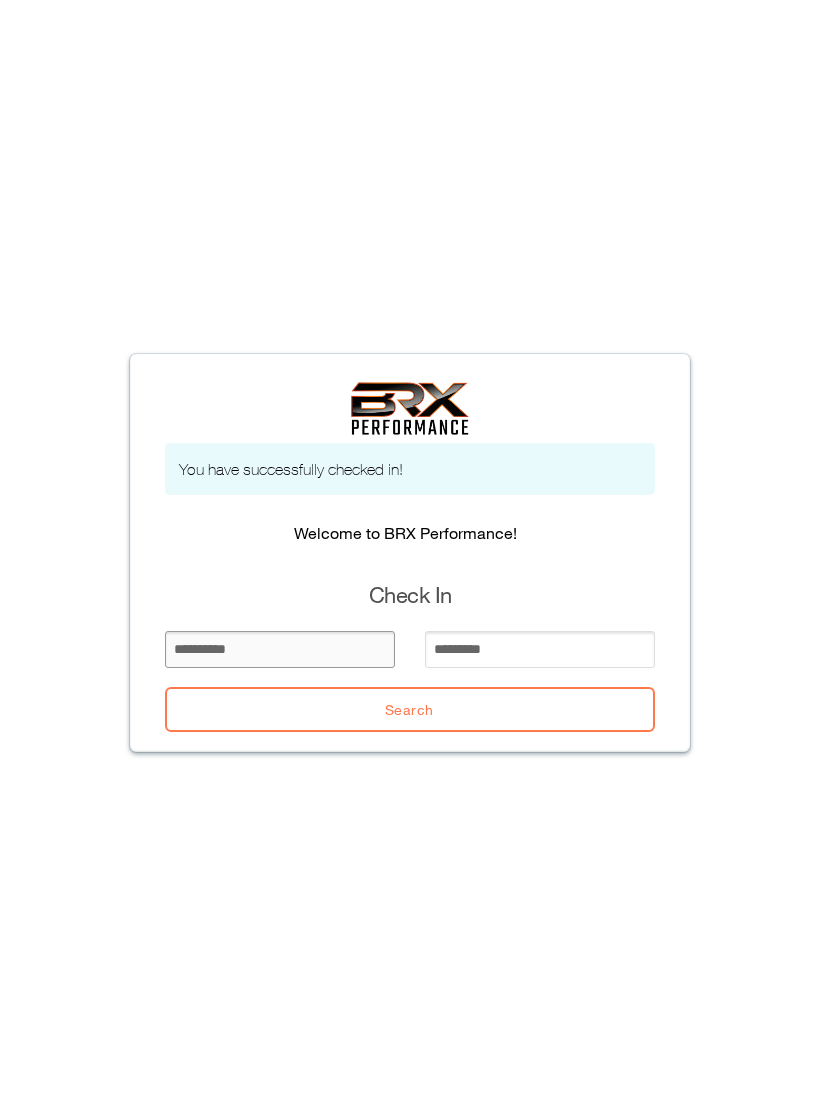 click at bounding box center (280, 649) 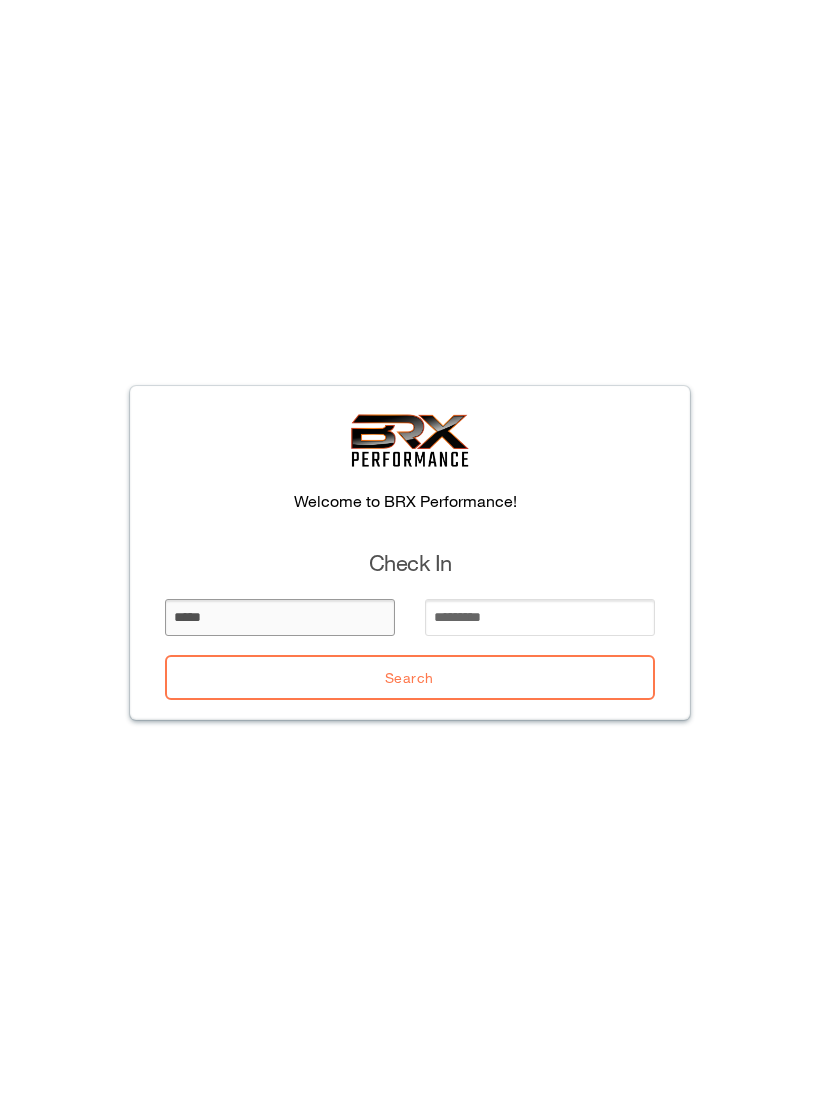 type on "*****" 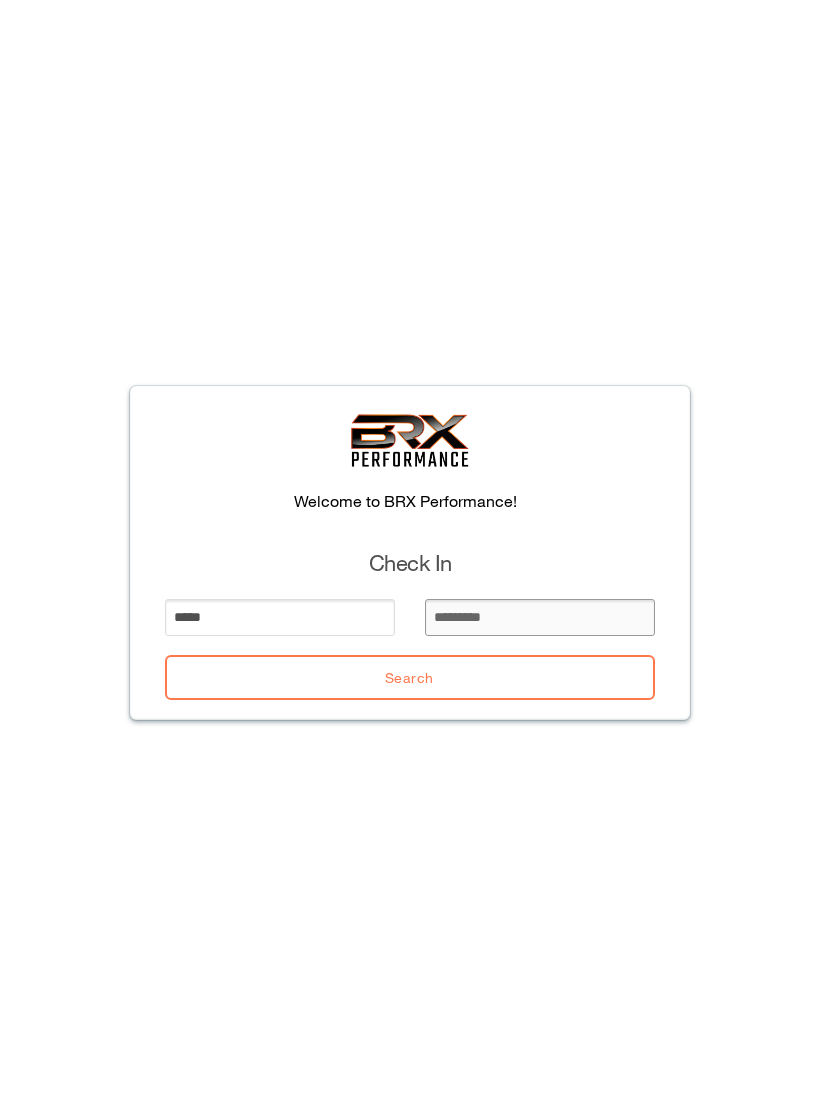 click at bounding box center (540, 617) 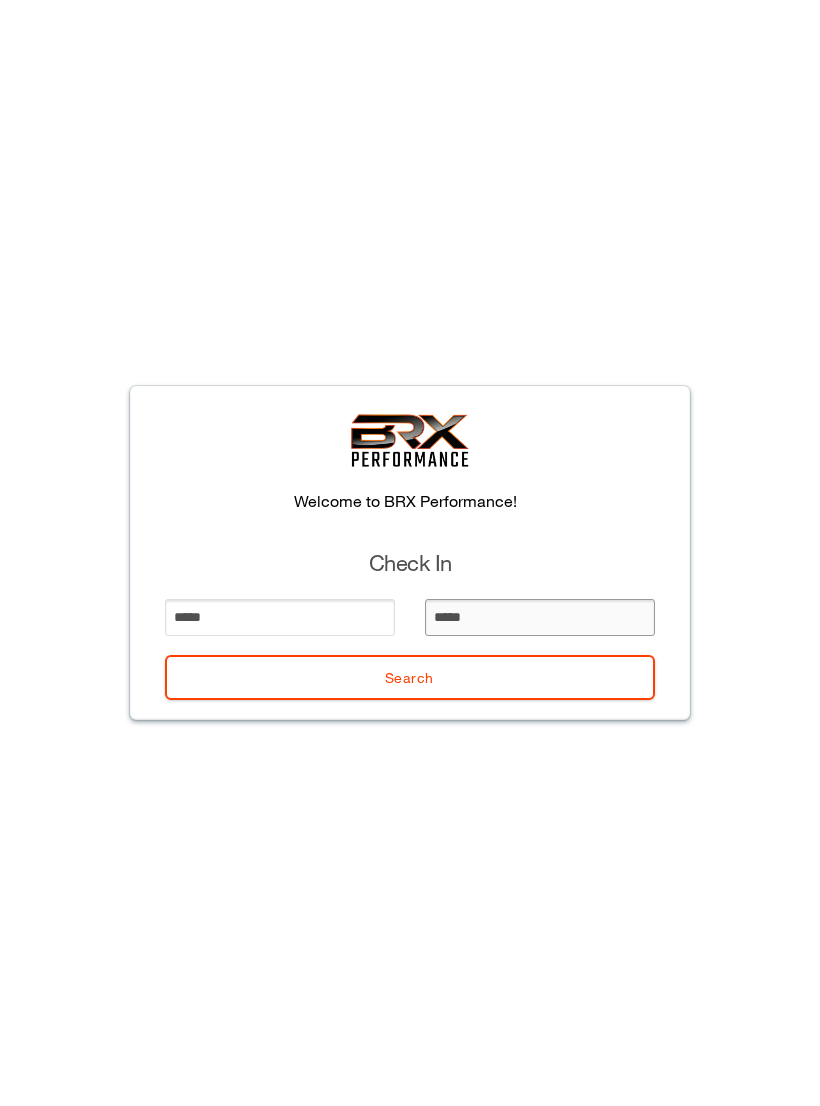type on "******" 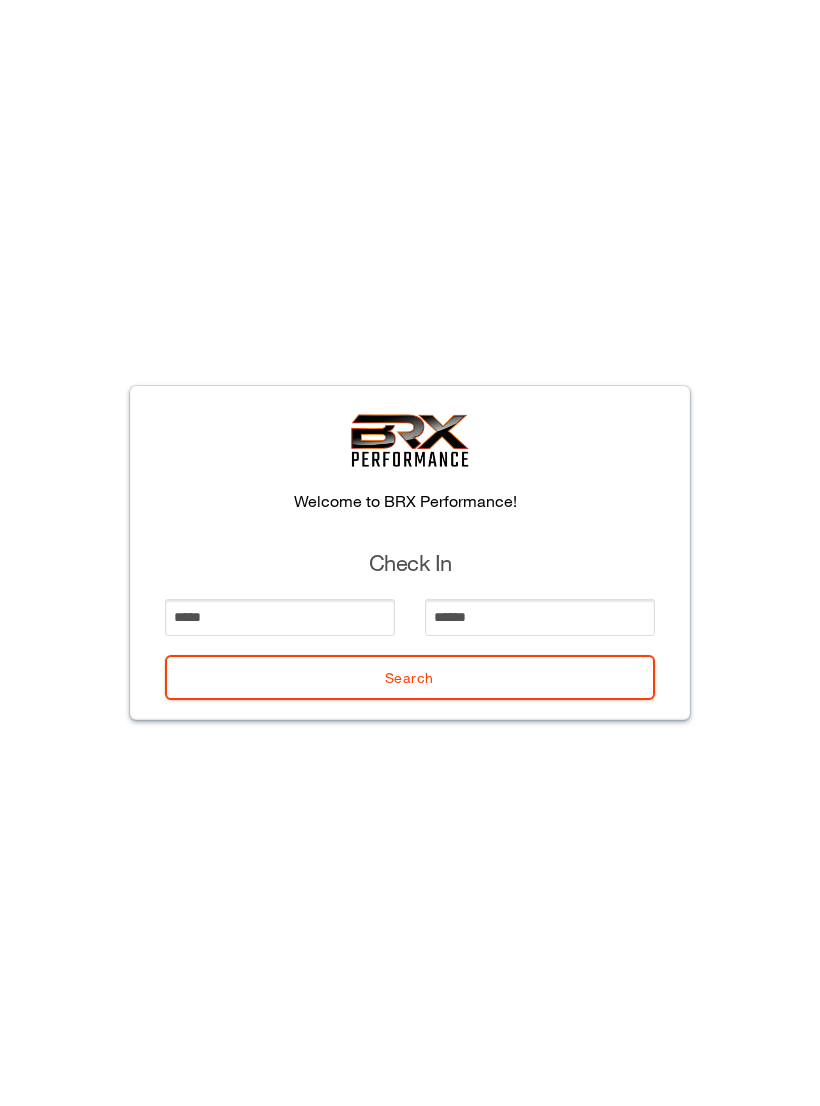 click on "Search" at bounding box center (410, 677) 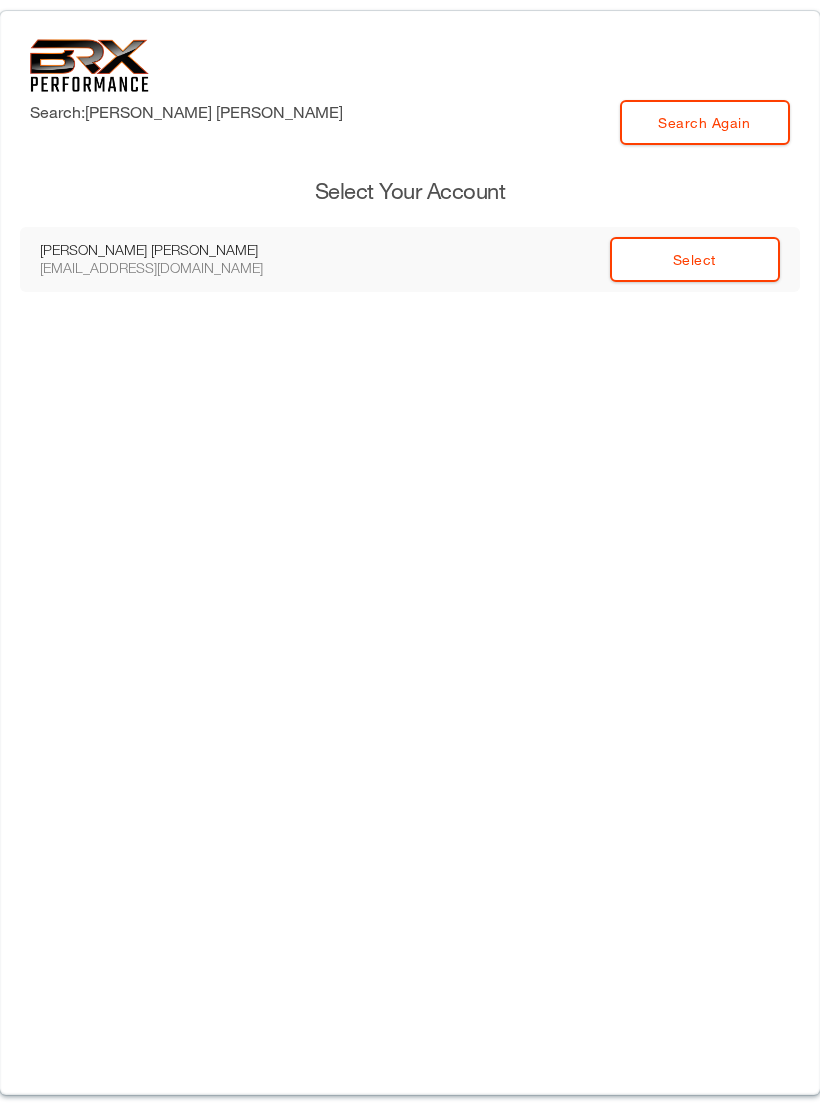 click on "Select" at bounding box center (695, 259) 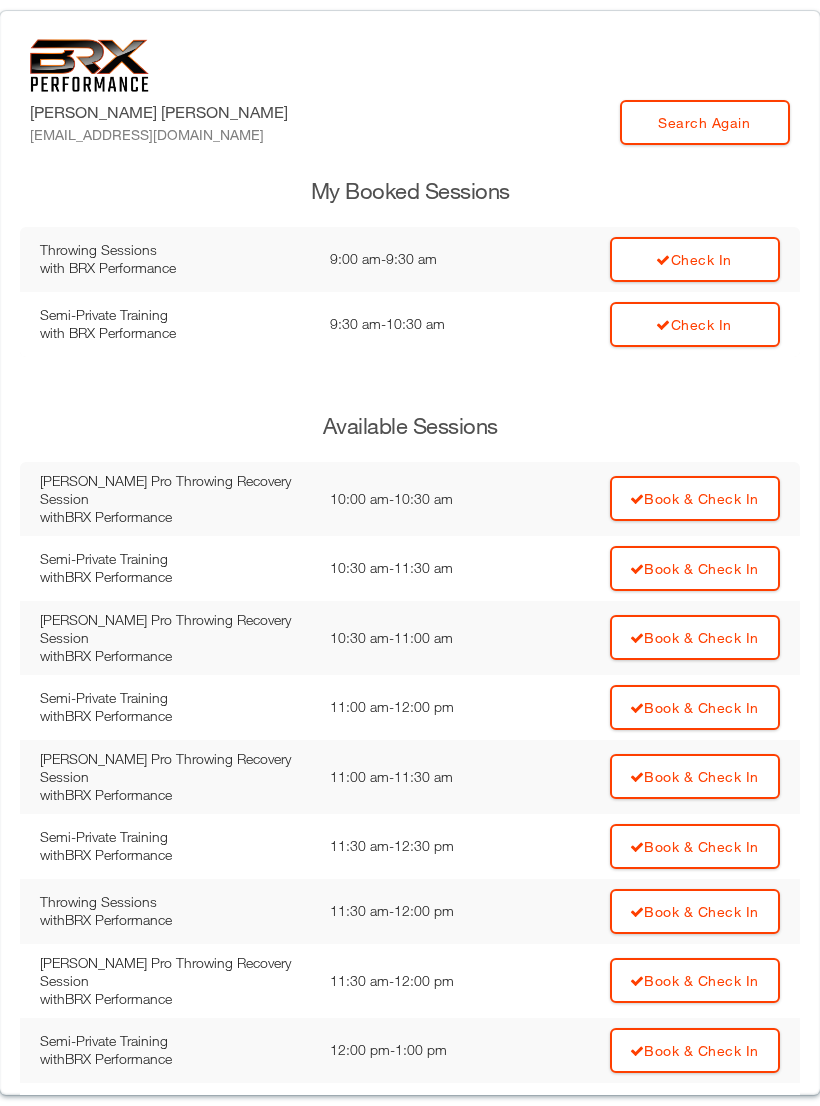 click on "Check In" at bounding box center (695, 259) 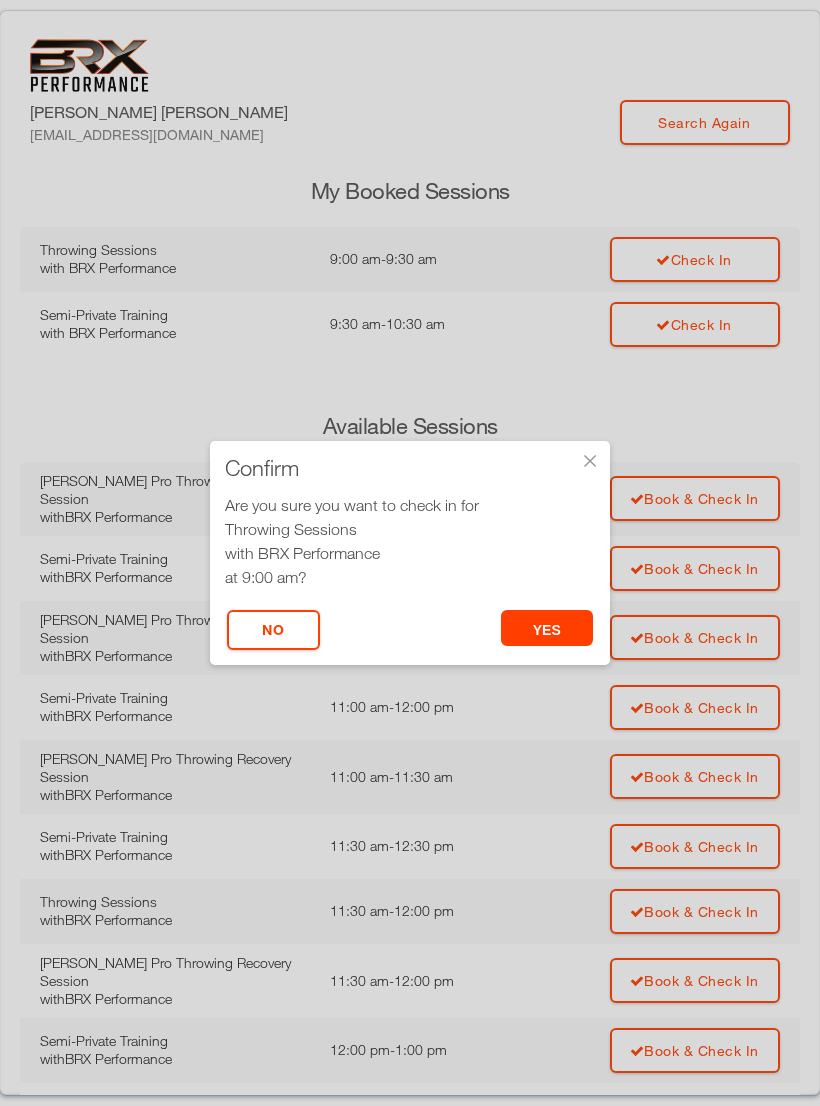 click on "yes" at bounding box center [547, 628] 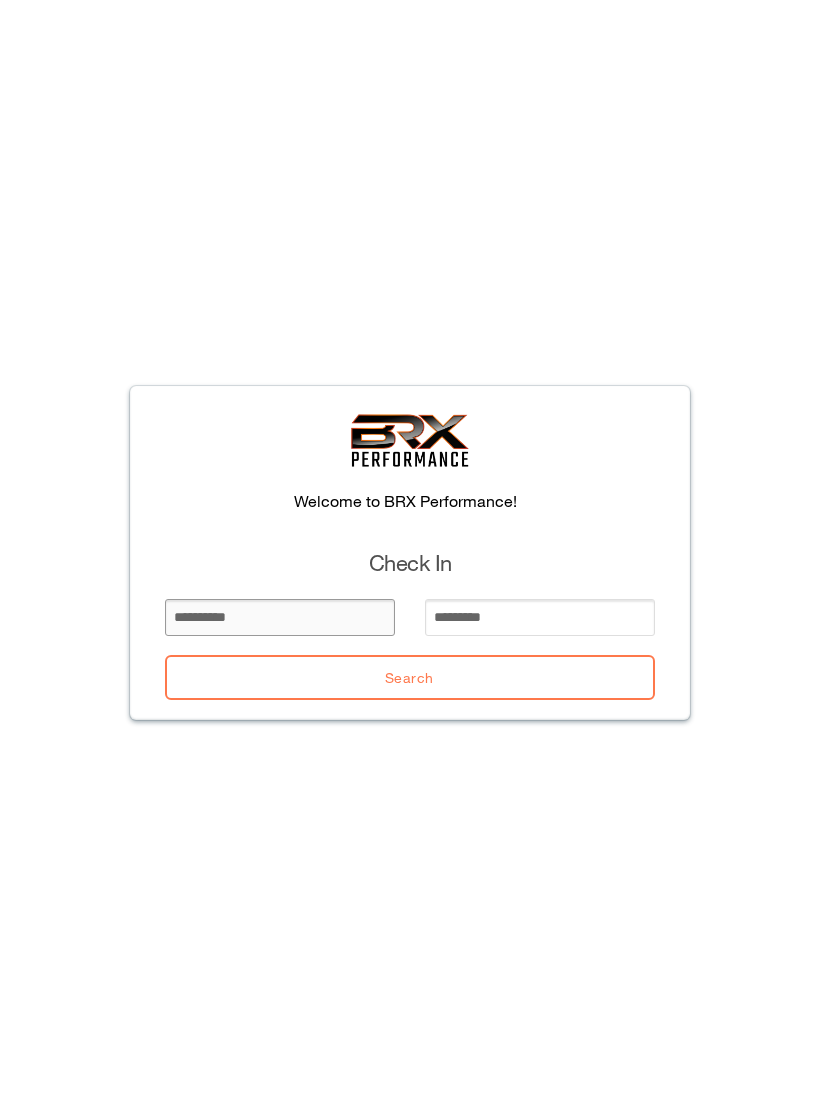 click at bounding box center [280, 617] 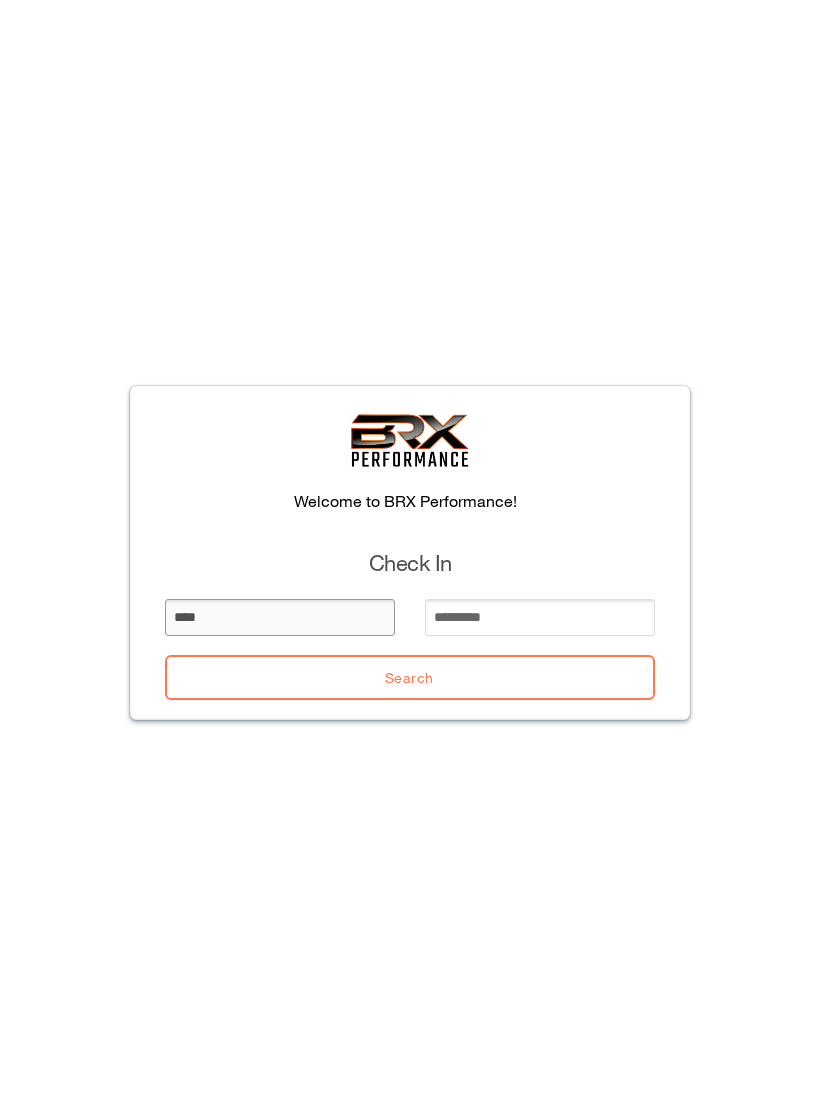 type on "****" 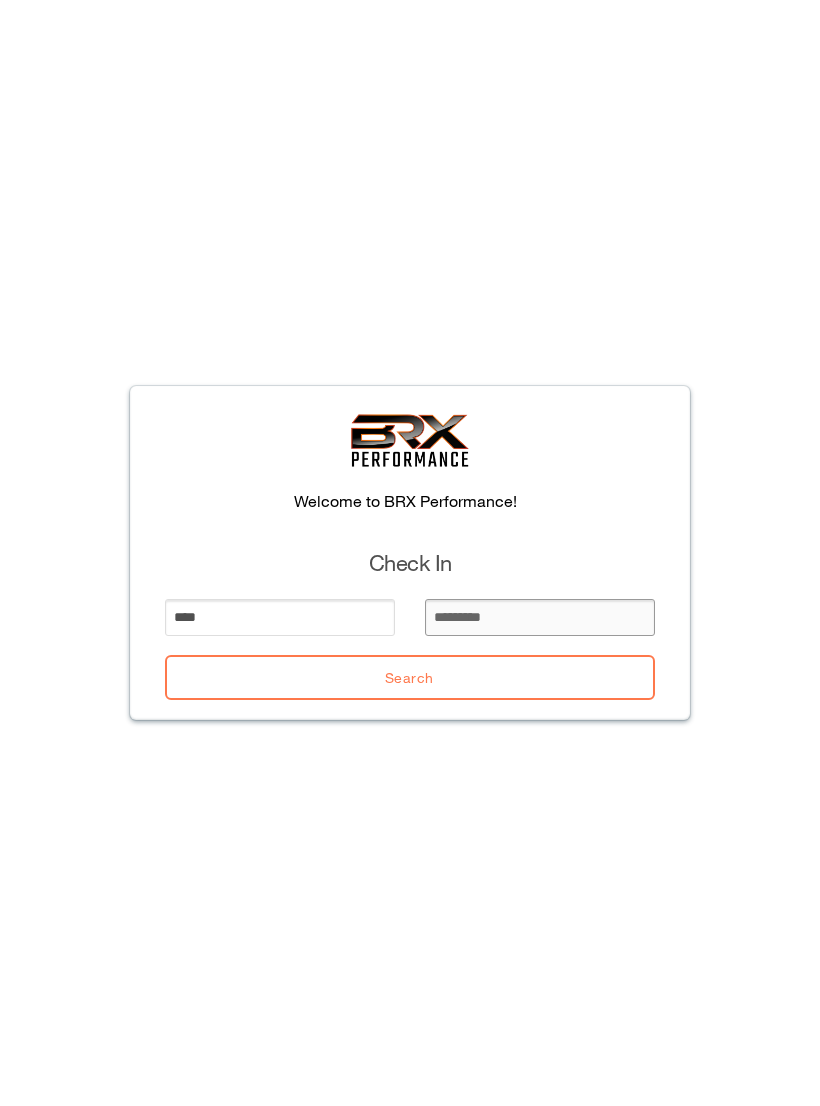click at bounding box center (540, 617) 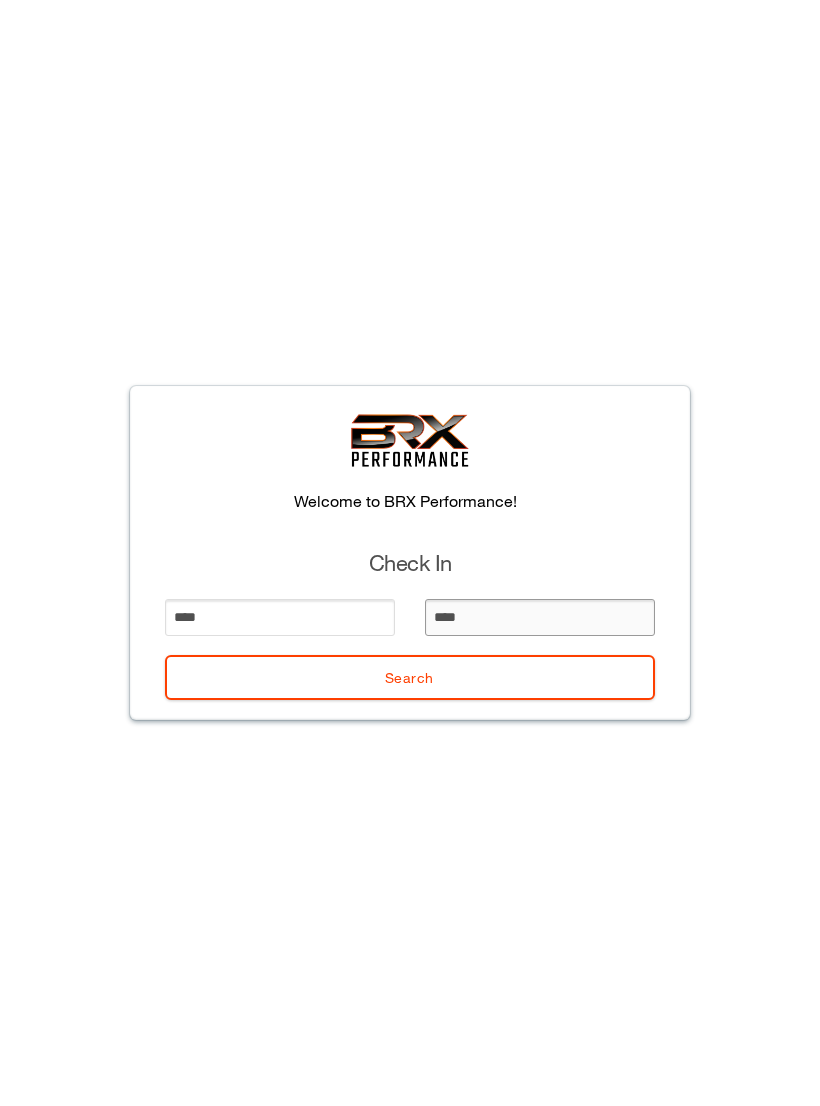 type on "****" 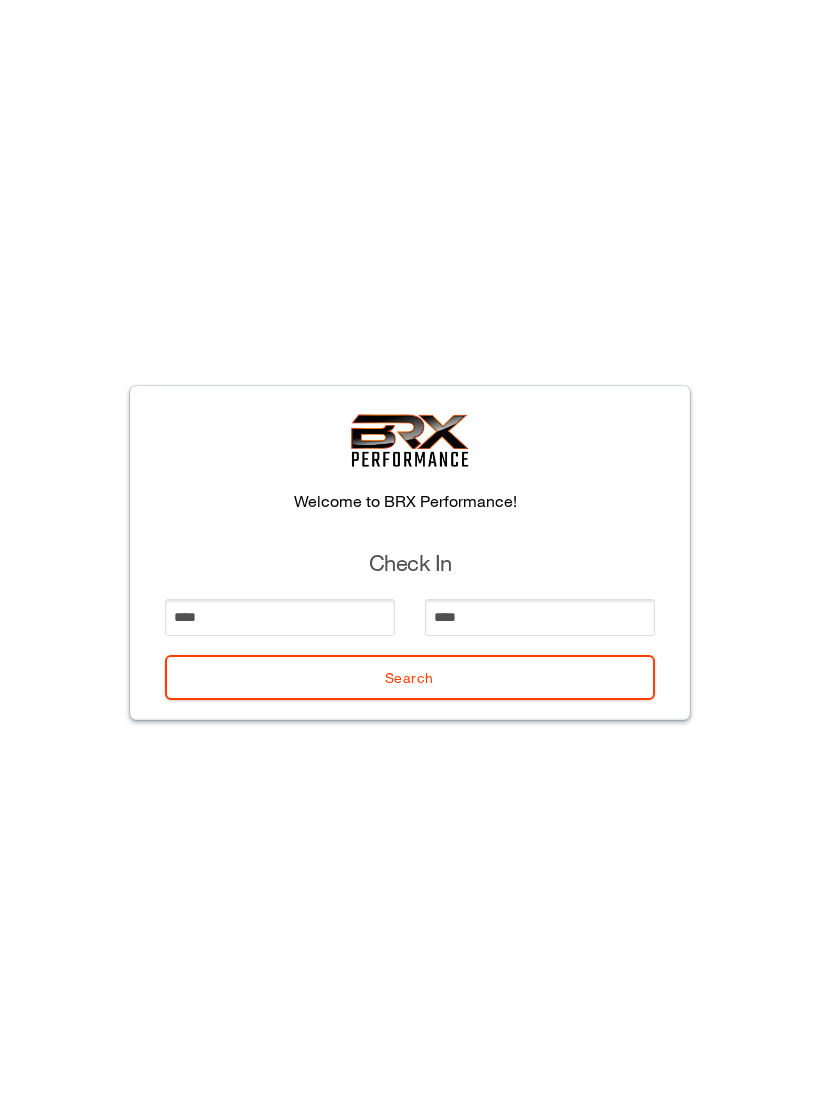 click on "****" at bounding box center (280, 625) 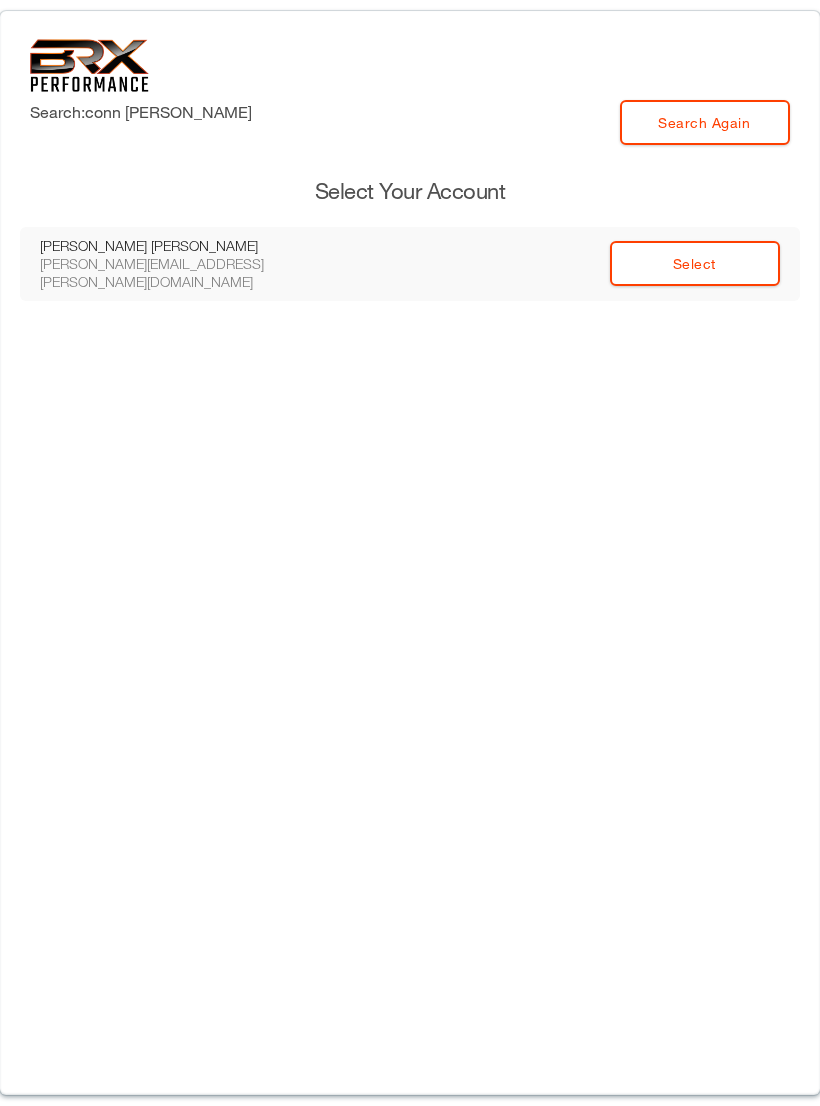 click on "Select" at bounding box center [560, 264] 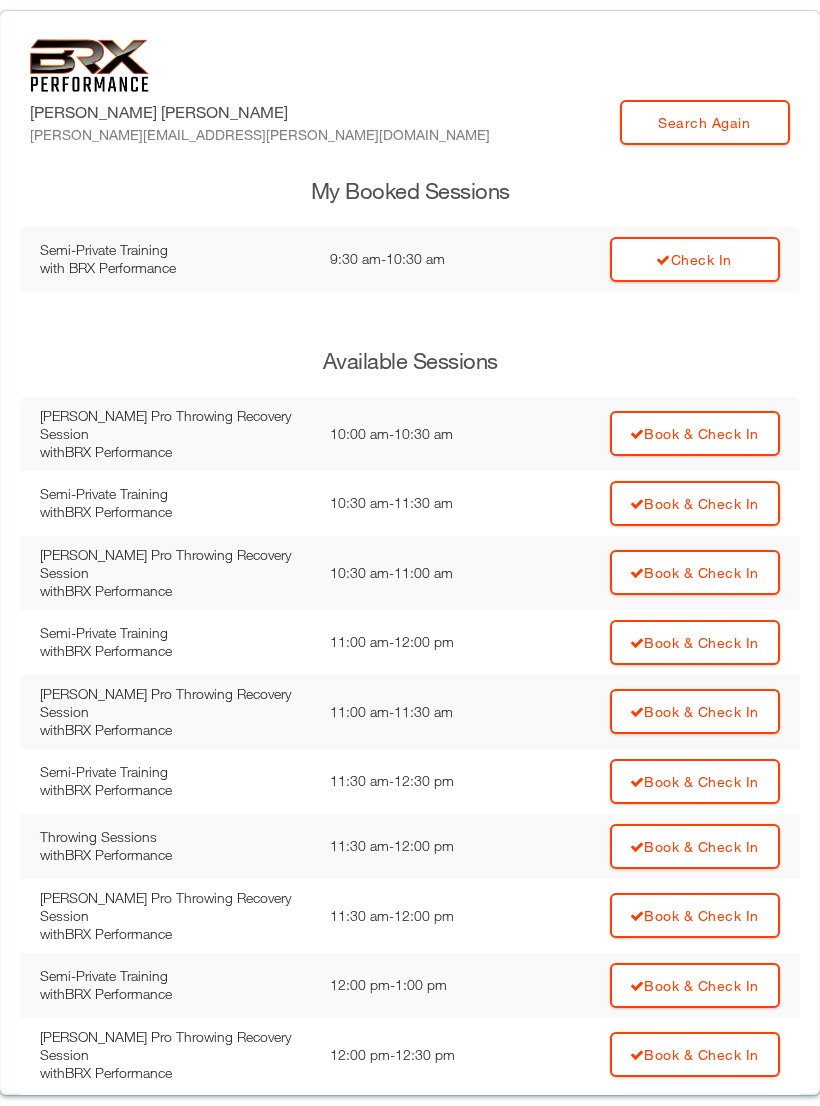 click on "Check In" at bounding box center (695, 259) 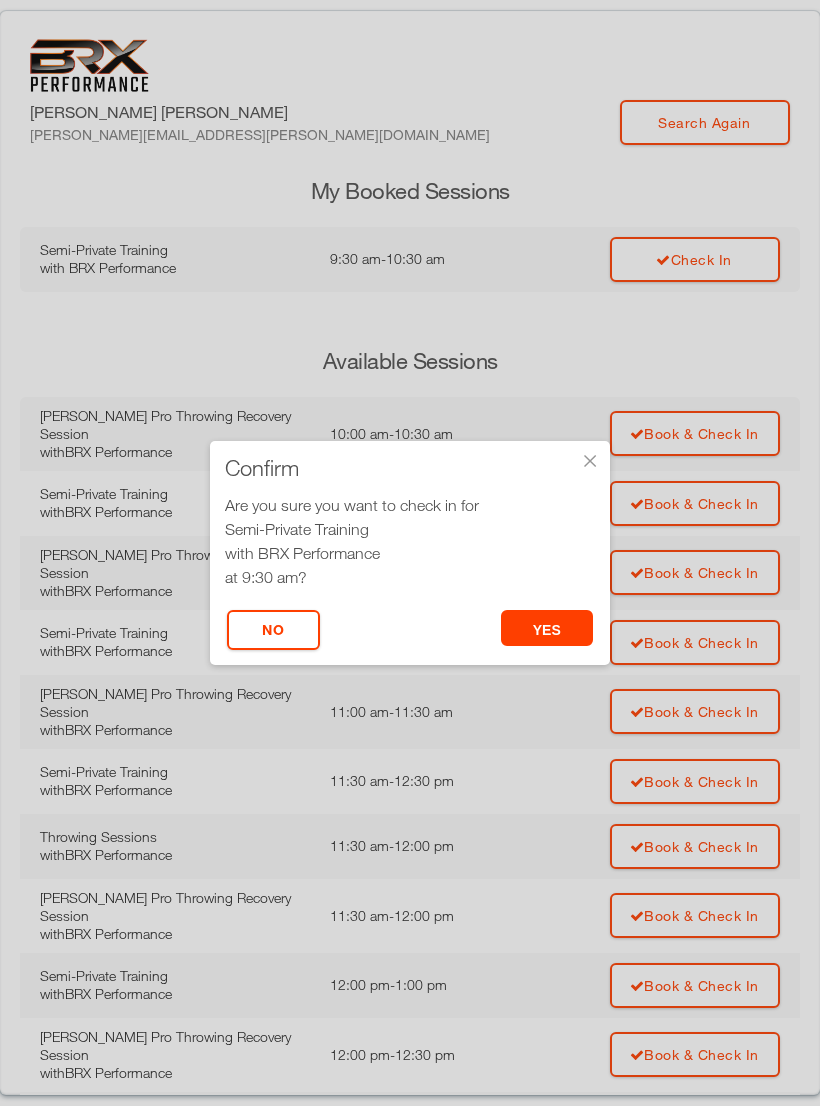 click on "yes" at bounding box center [547, 628] 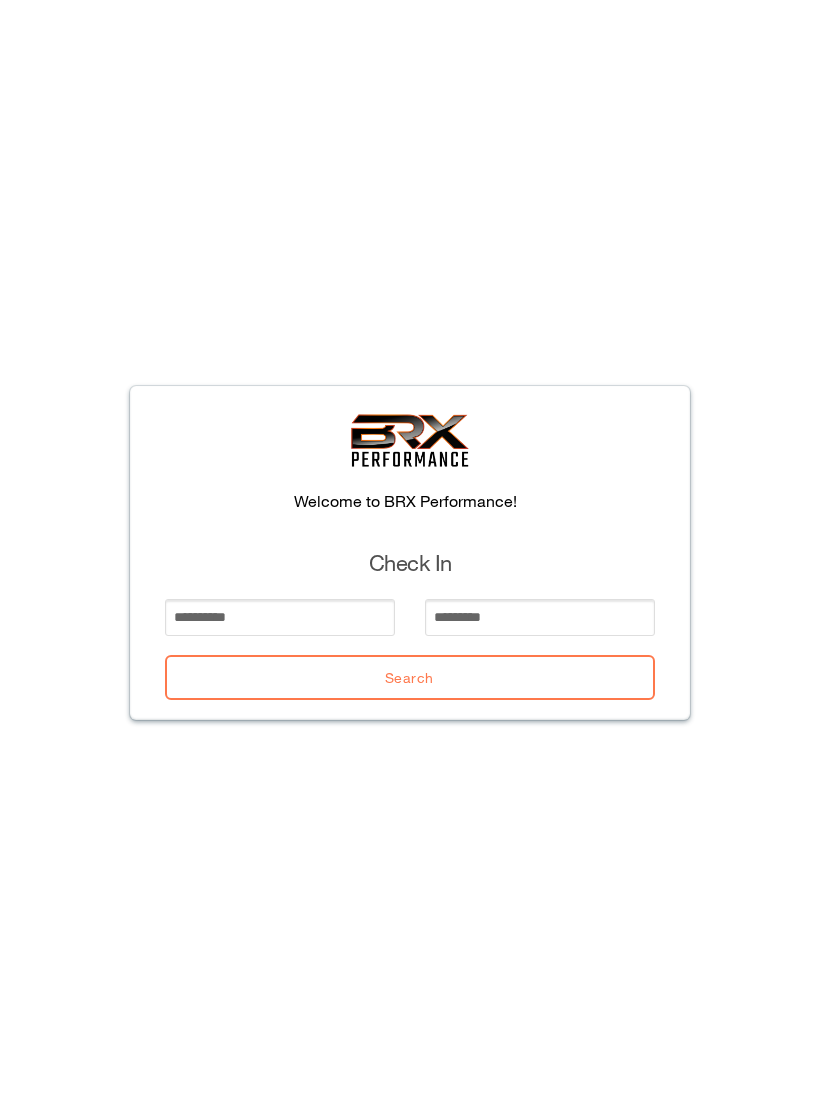 scroll, scrollTop: 0, scrollLeft: 0, axis: both 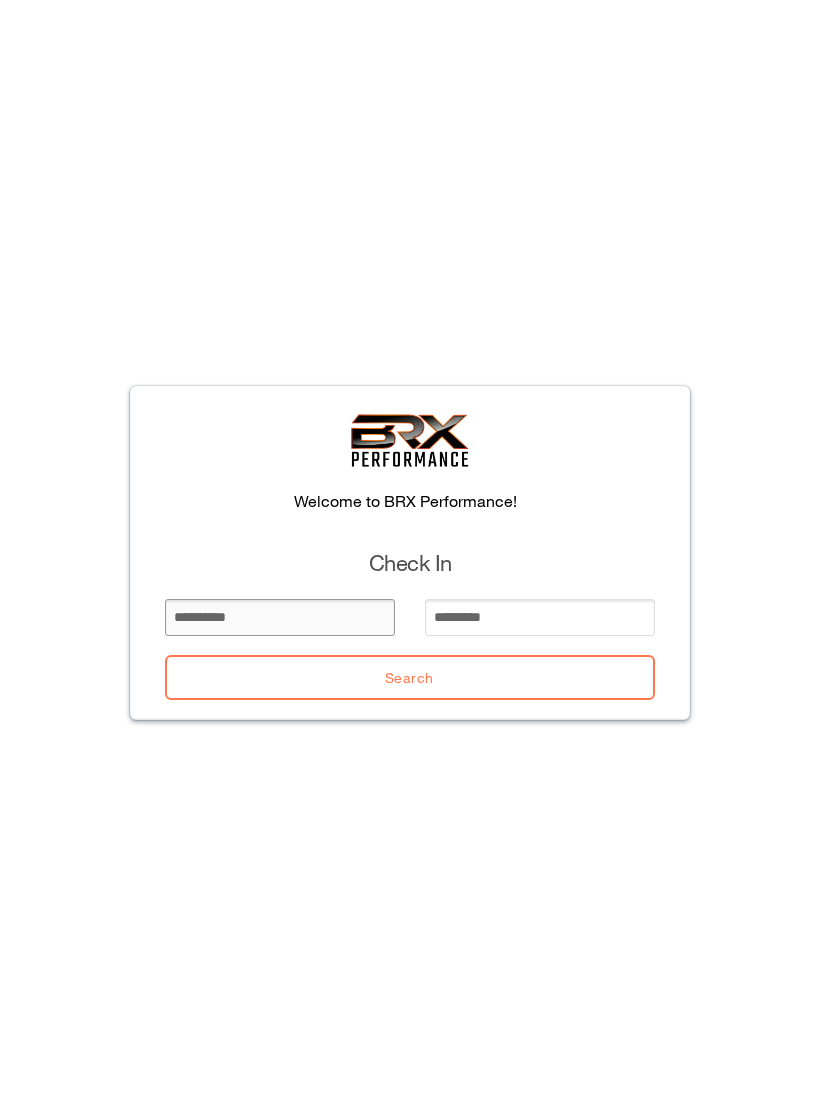 click at bounding box center [280, 617] 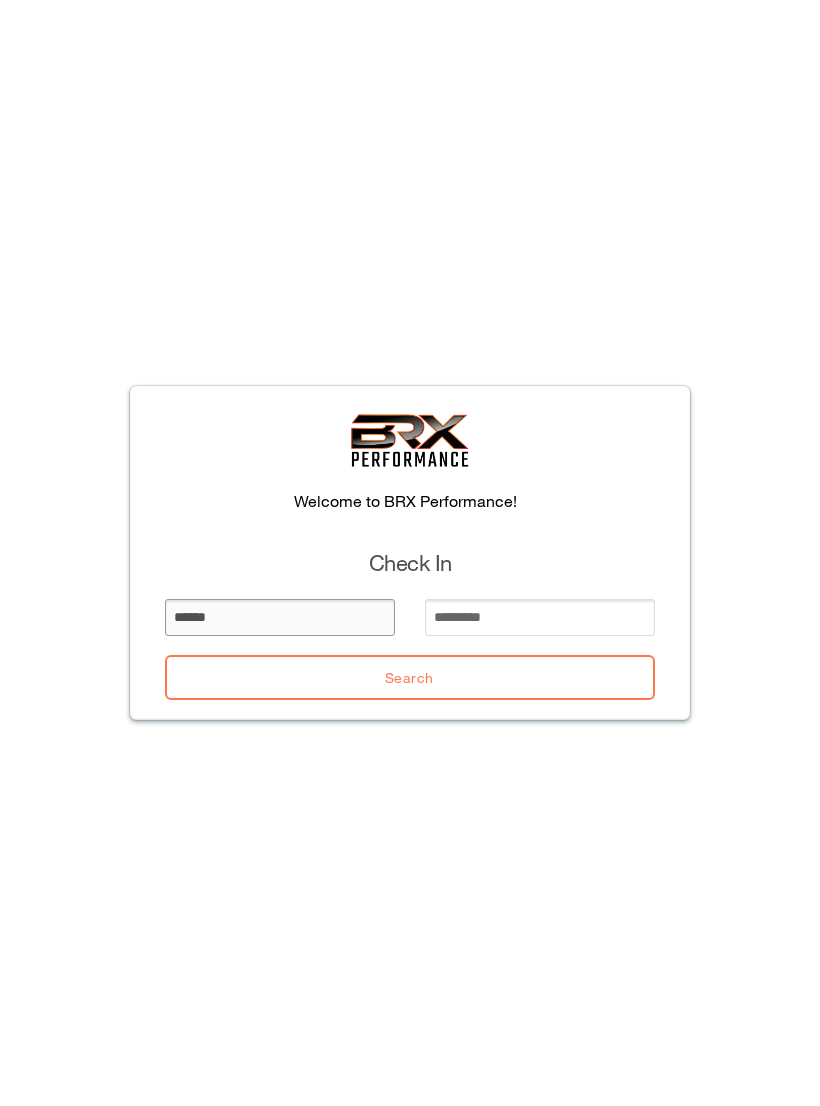 type on "******" 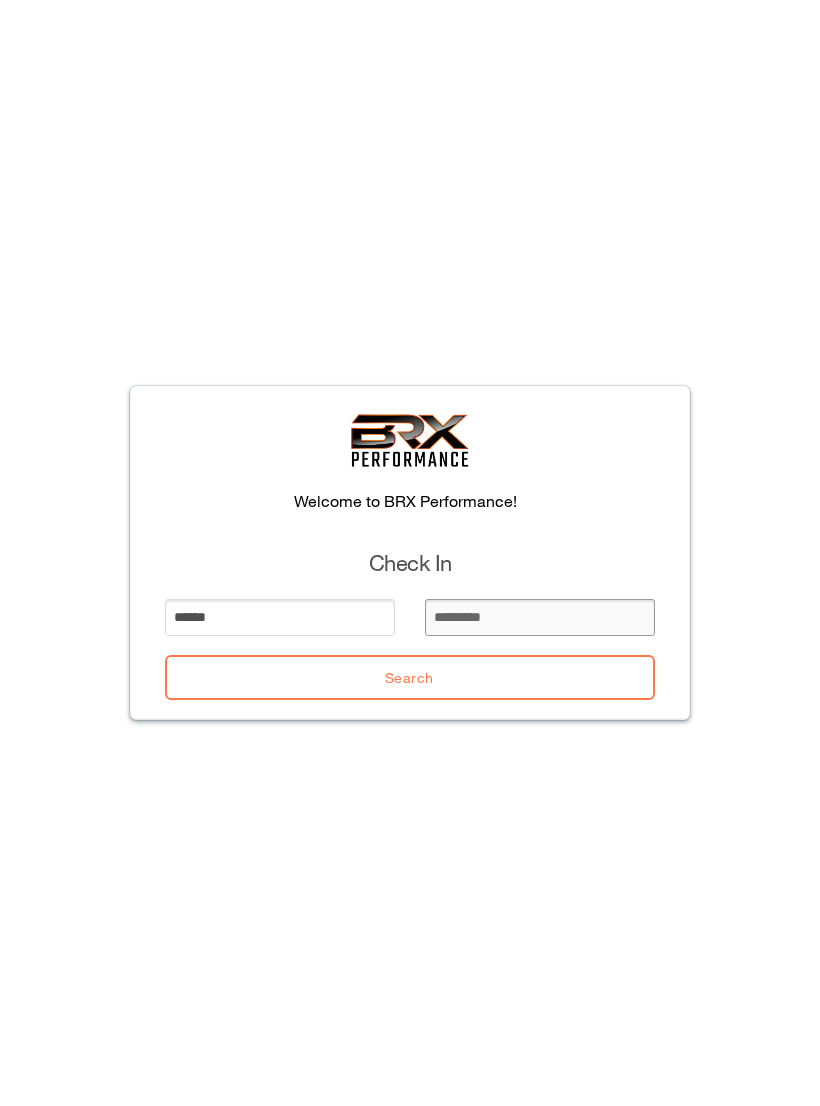 click at bounding box center (540, 617) 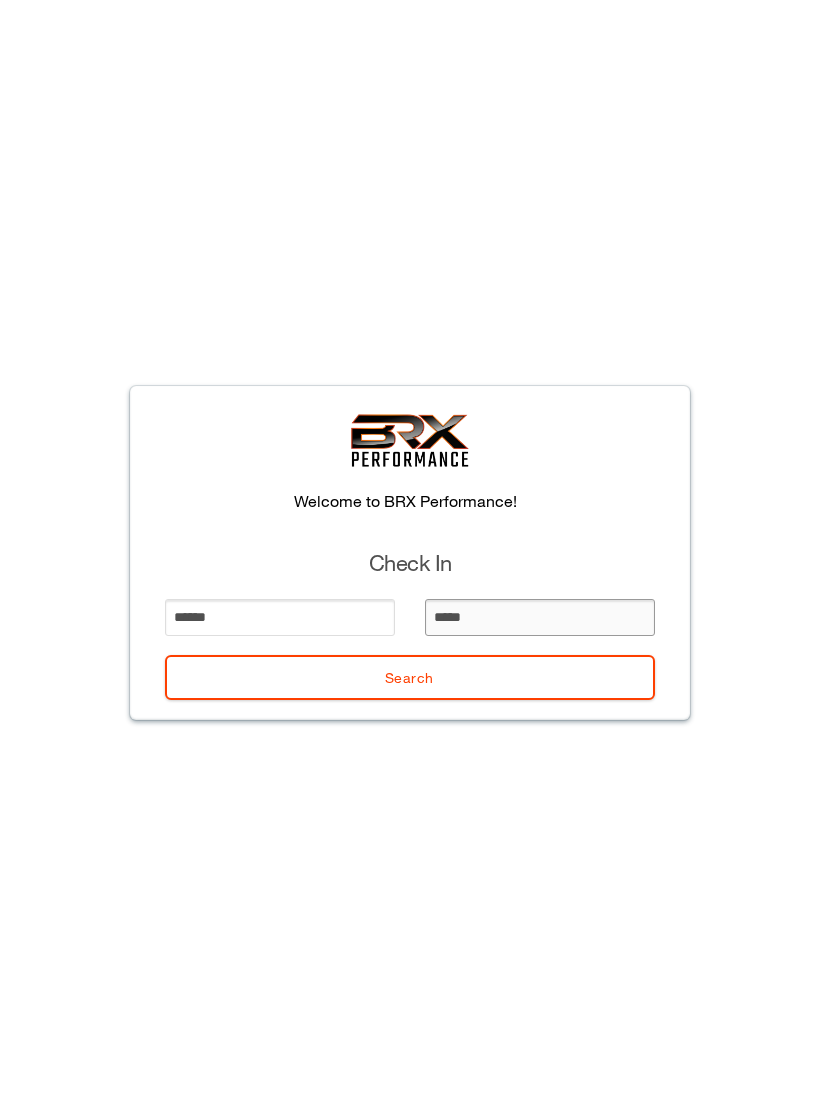 type on "******" 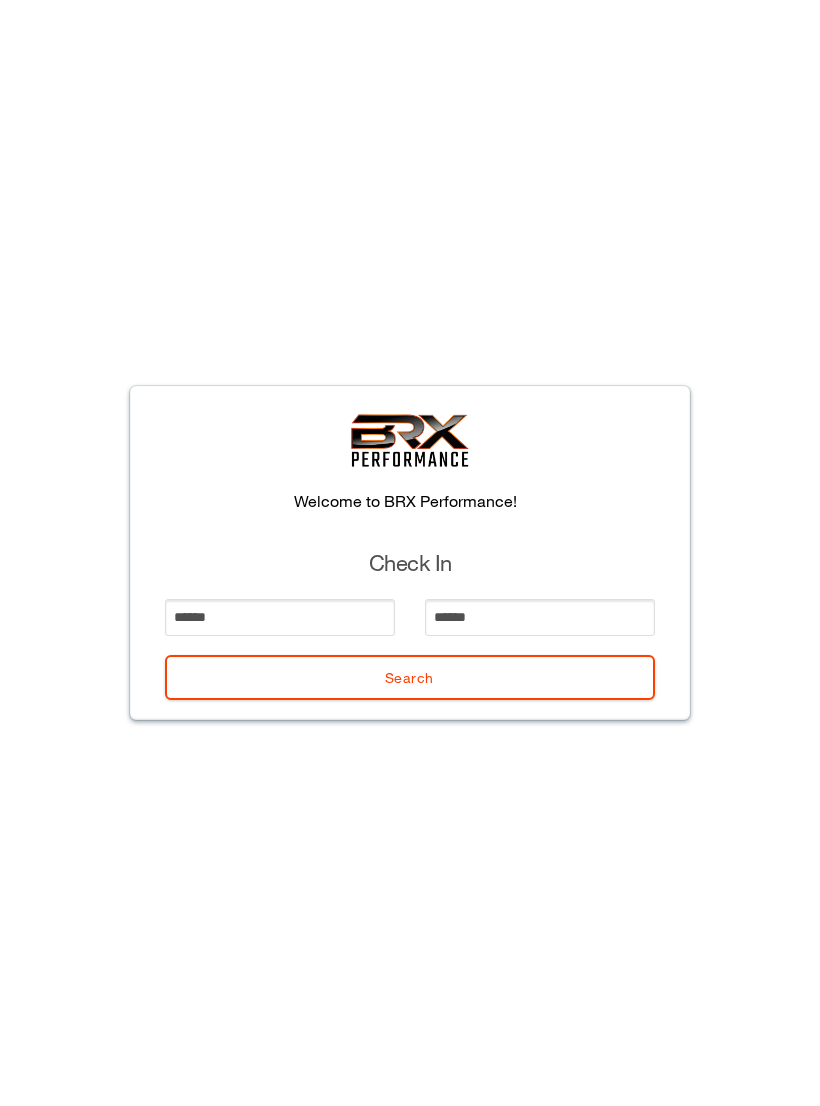 click on "Search" at bounding box center (410, 677) 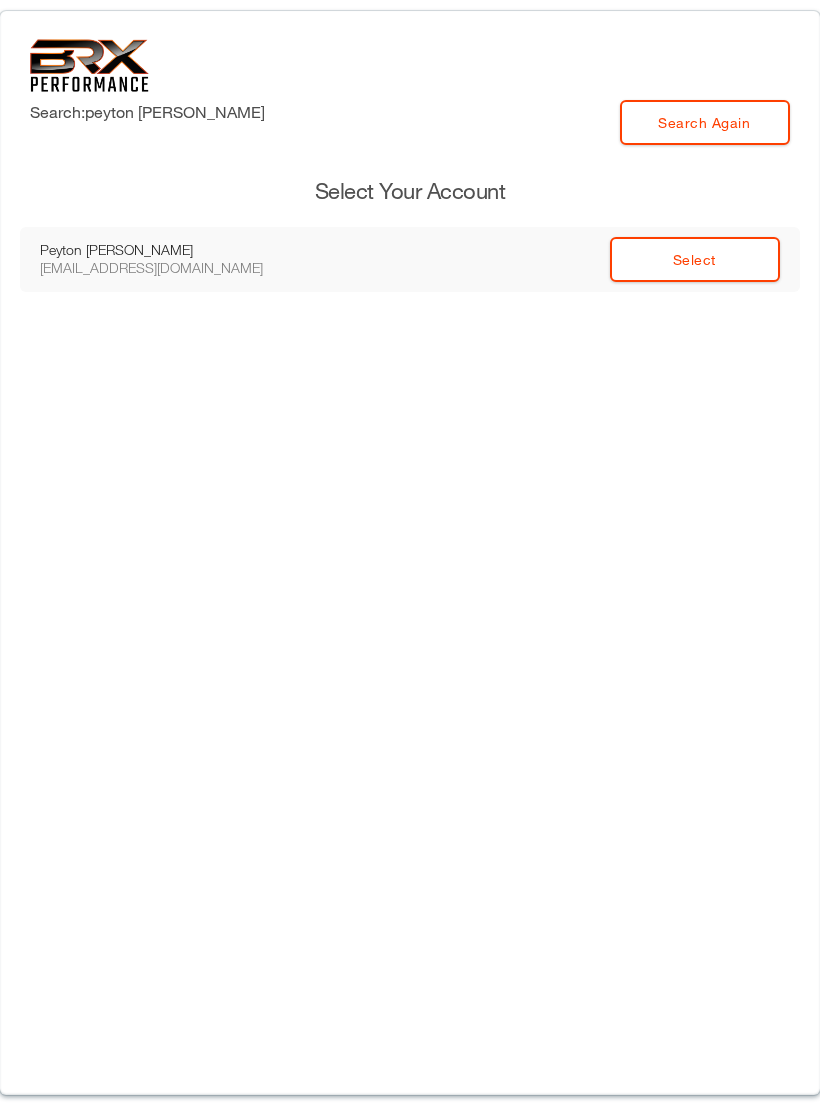 click on "Select" at bounding box center [695, 259] 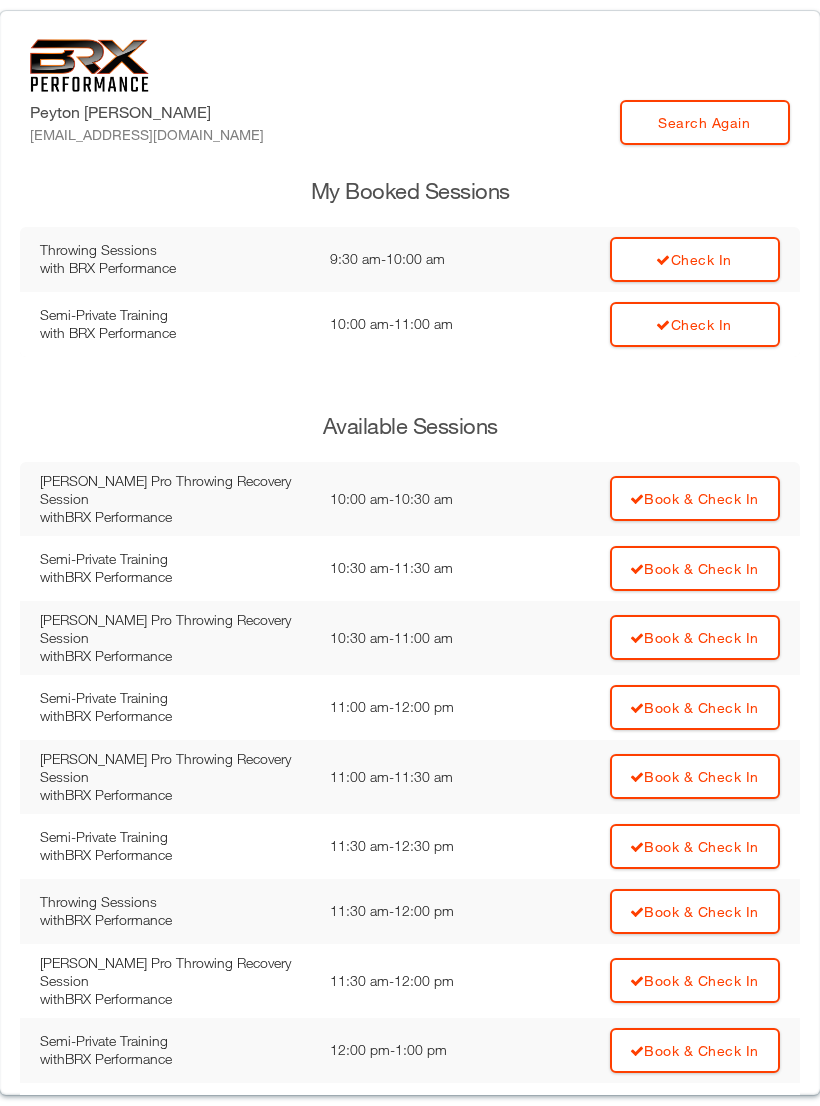 click on "Check In" at bounding box center [695, 324] 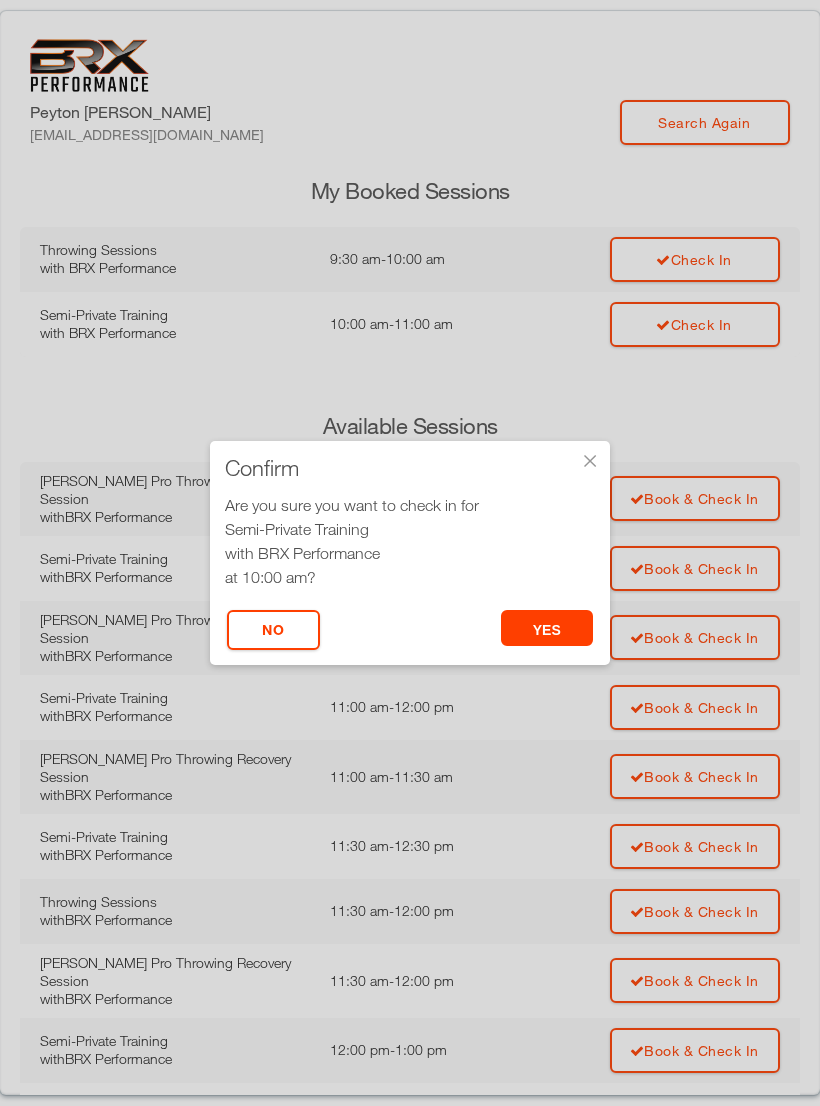 click on "yes" at bounding box center (547, 628) 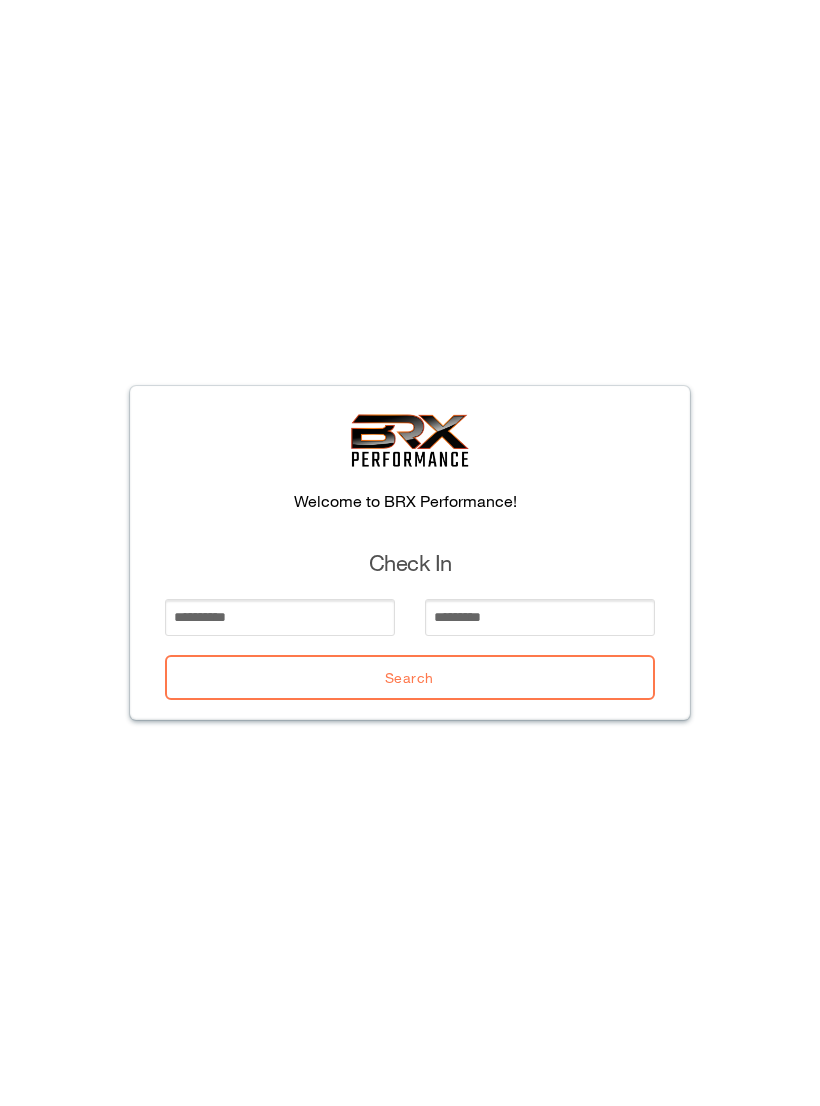 scroll, scrollTop: 0, scrollLeft: 0, axis: both 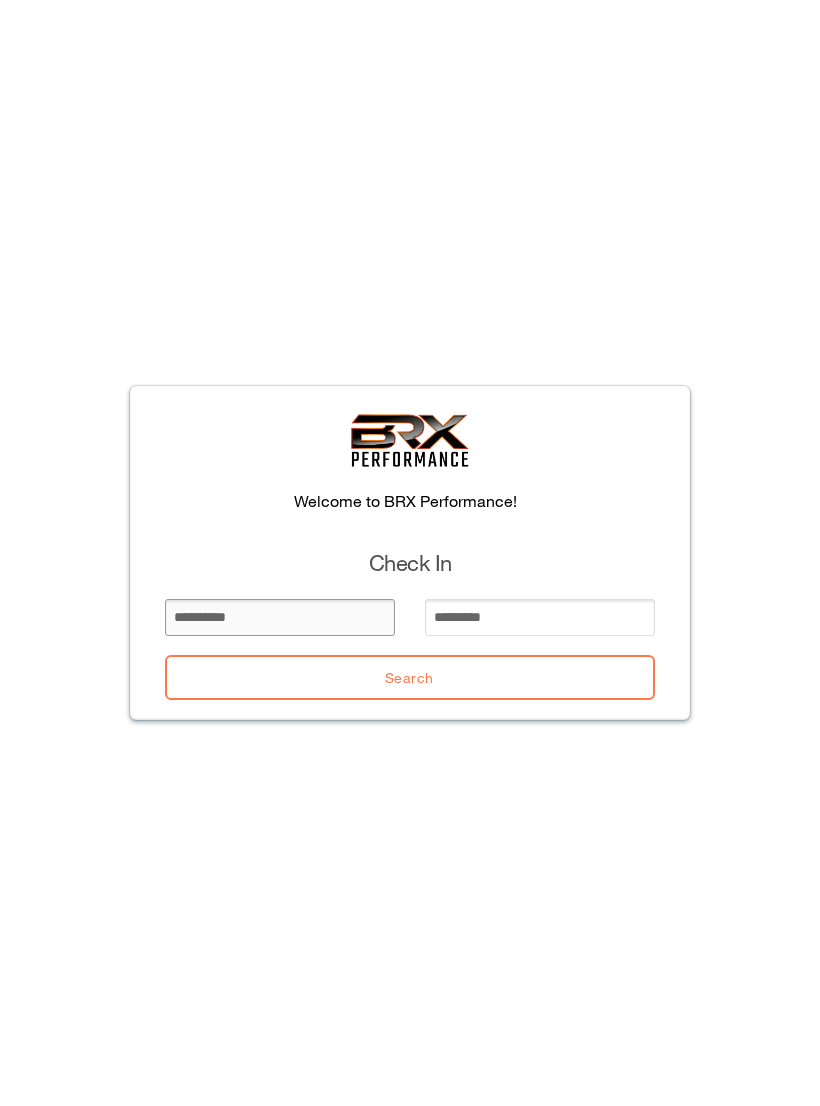 click at bounding box center (280, 617) 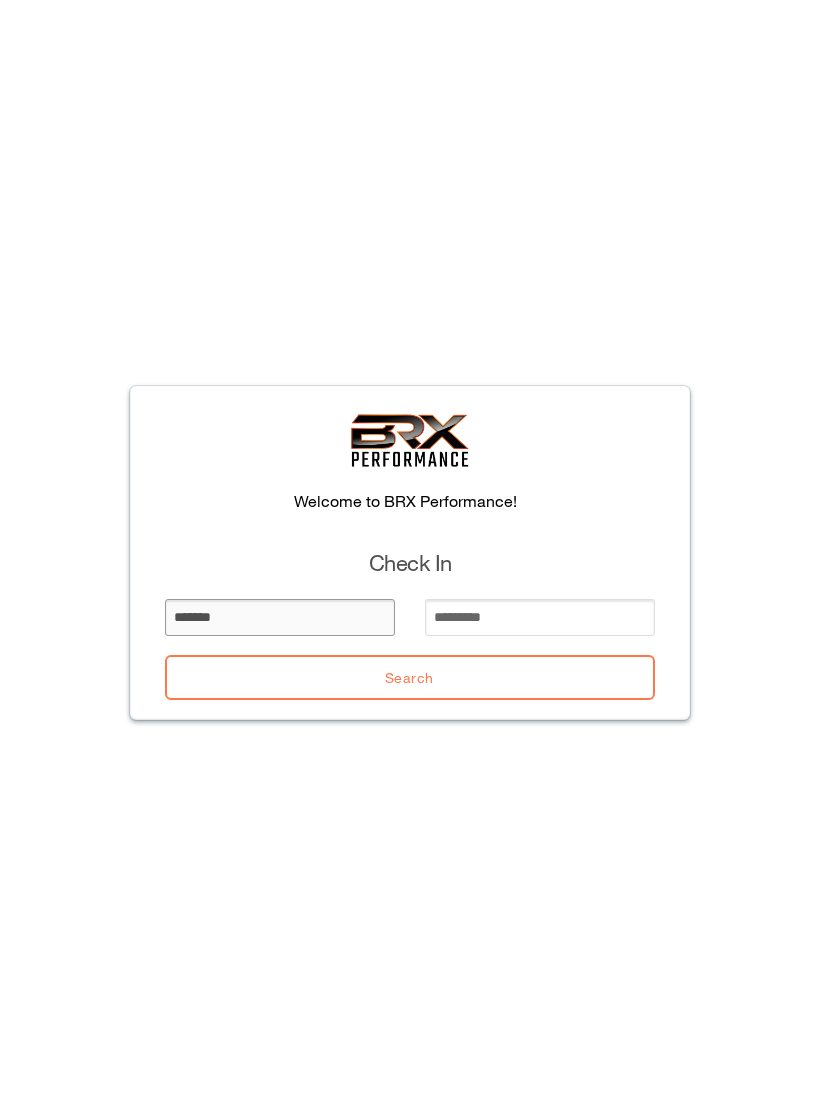 type on "*******" 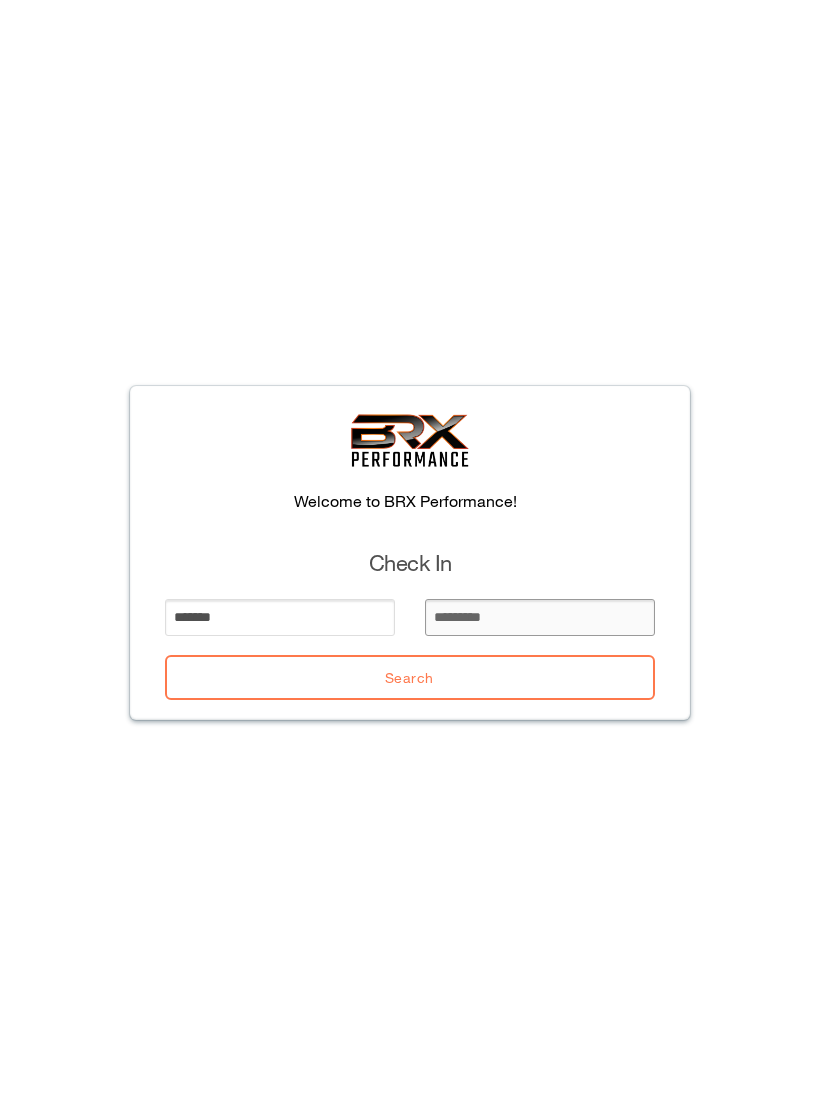 click at bounding box center (540, 617) 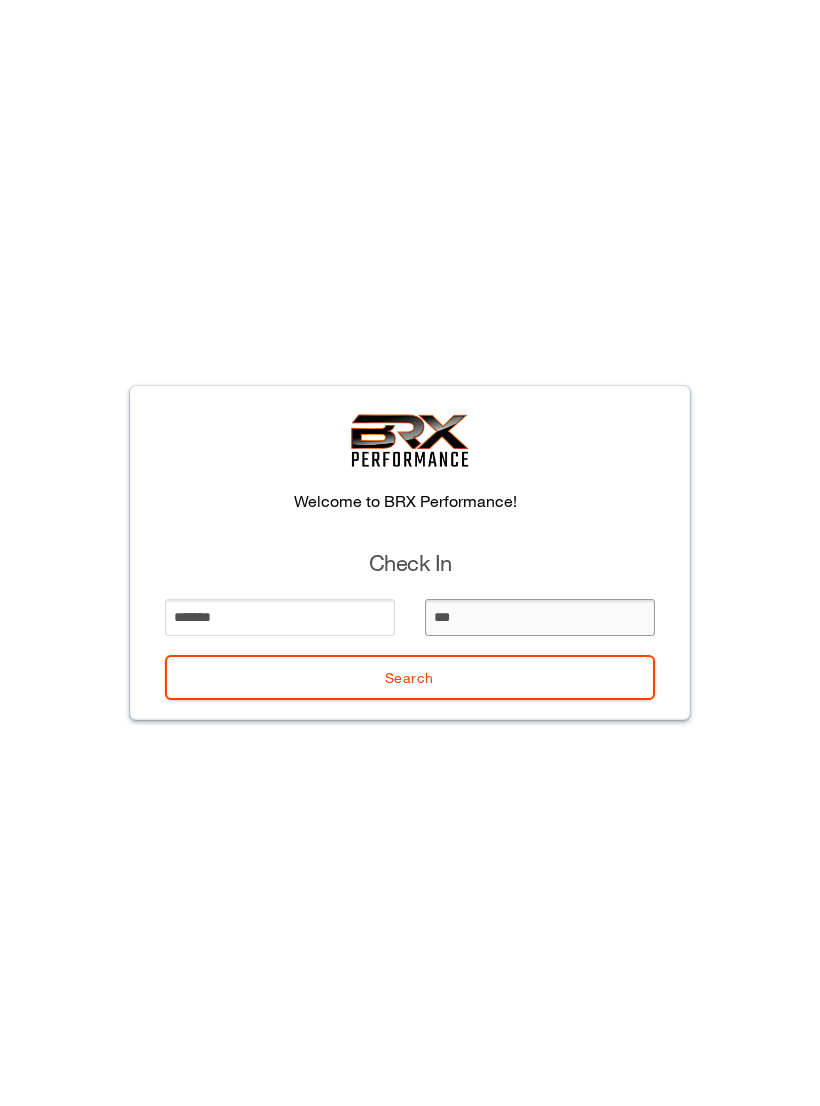 type on "****" 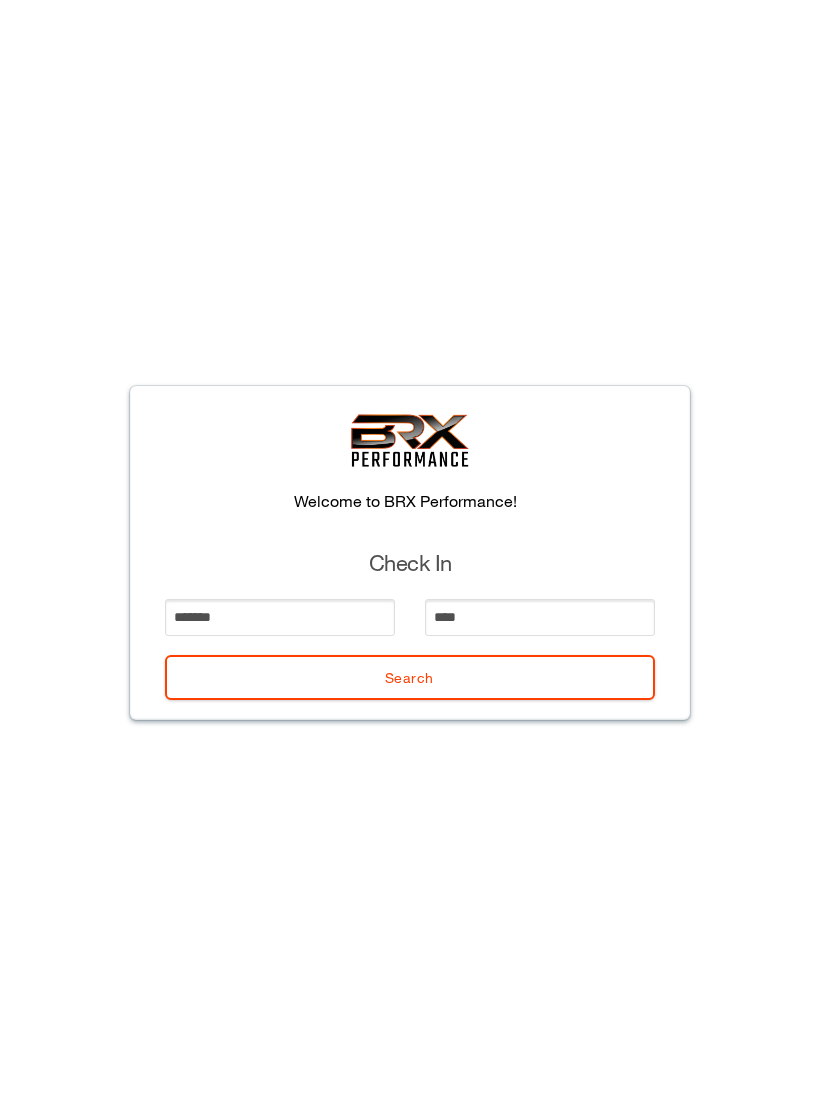 click on "Search" at bounding box center [410, 677] 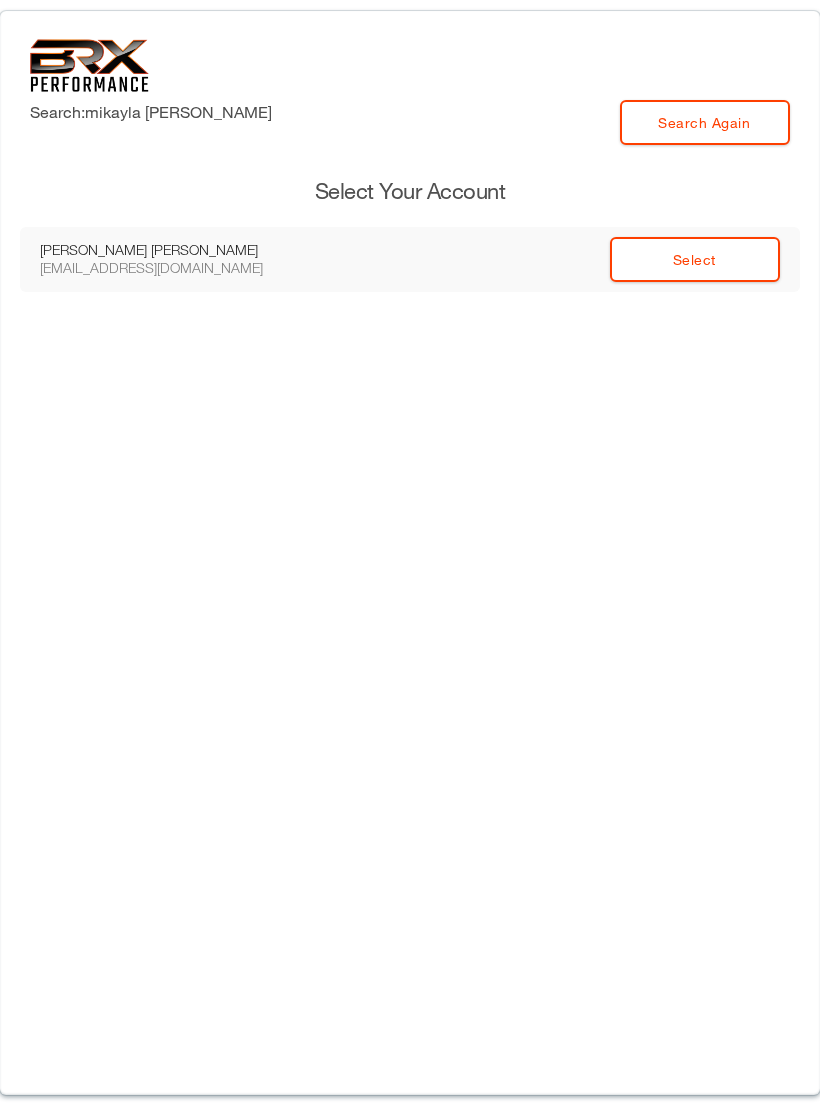 click on "Search:  mikayla   bert
Search Again
Select Your Account
Mikayla   Bert
jbert1237@gmail.com
Select" at bounding box center [410, 553] 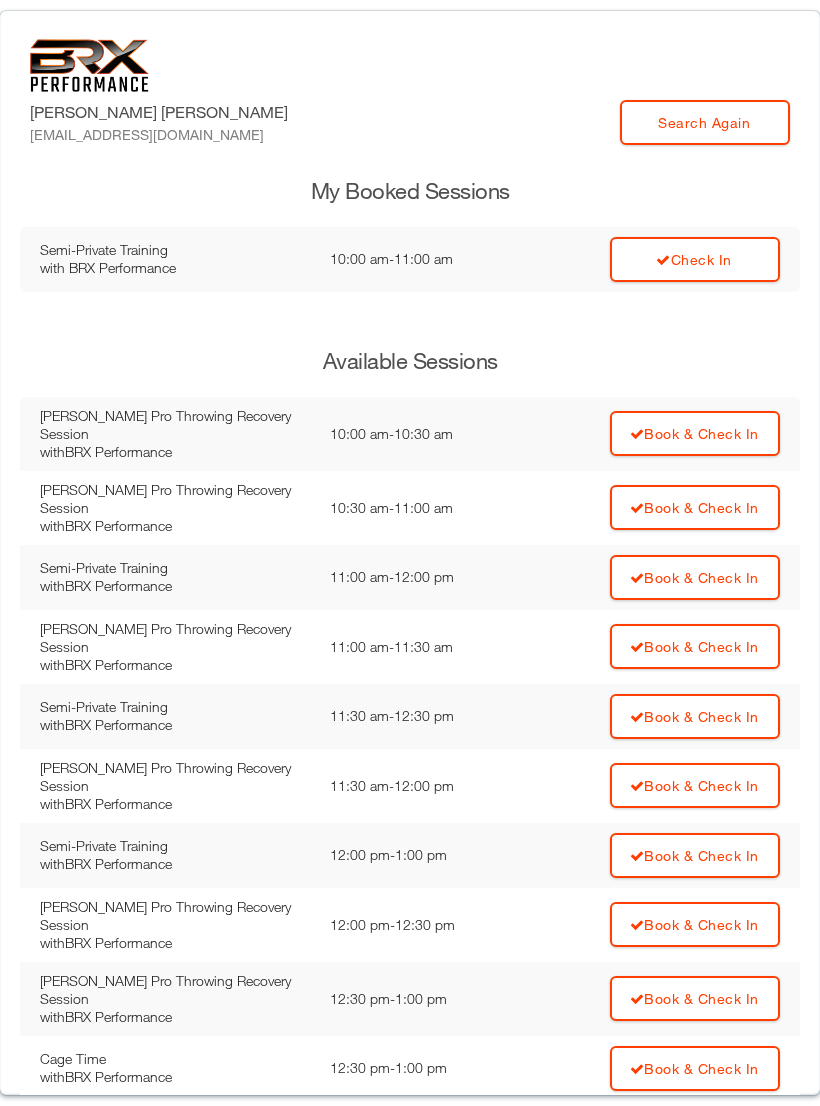 click on "Check In" at bounding box center (660, 259) 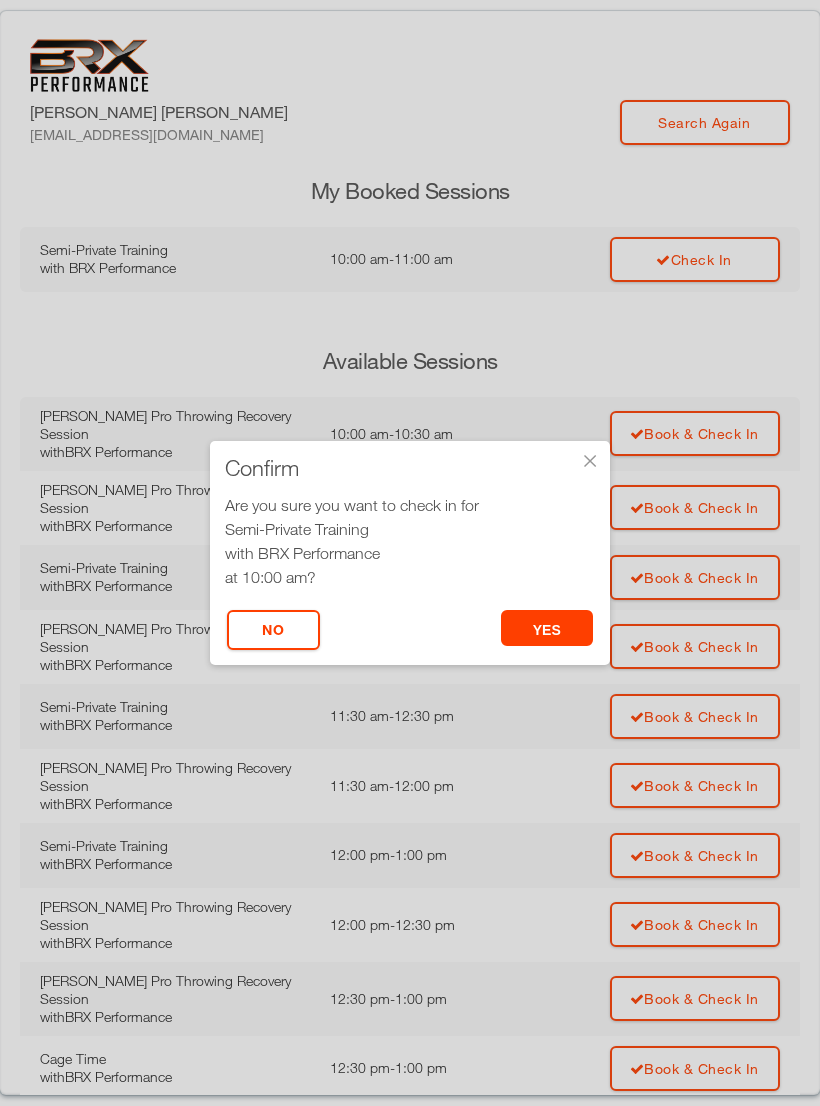 click on "yes" at bounding box center [547, 628] 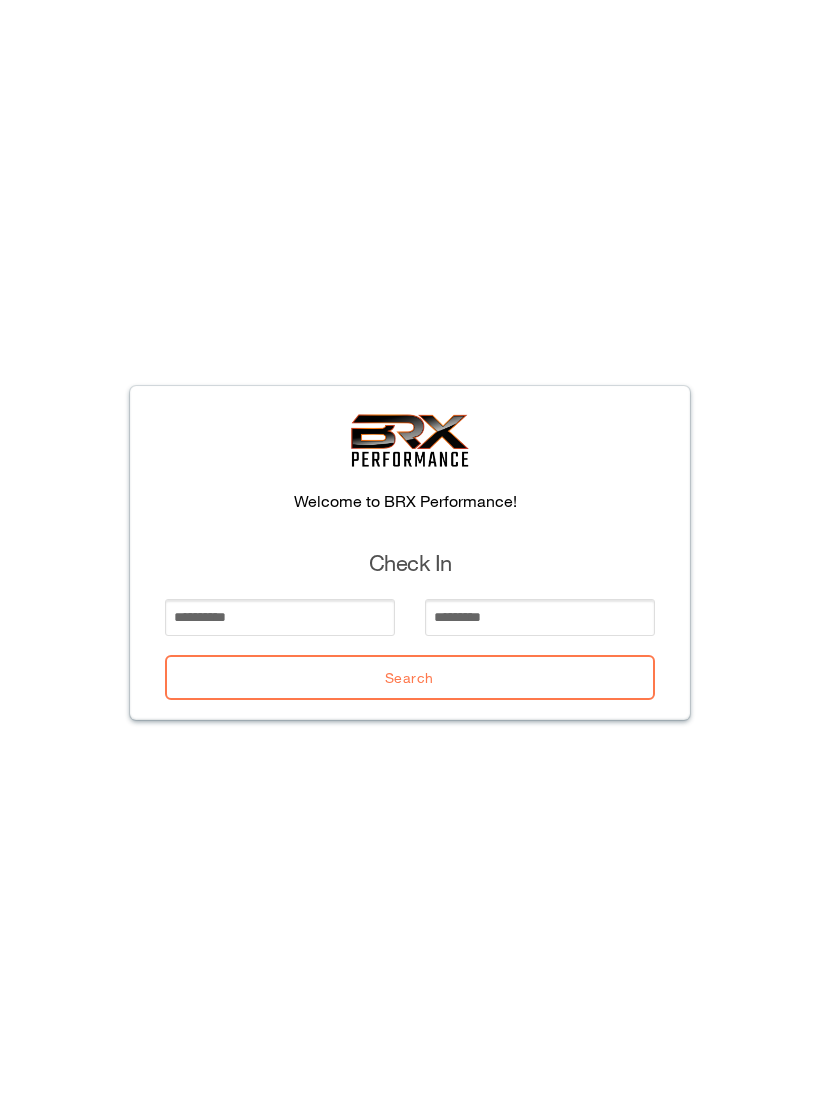 scroll, scrollTop: 0, scrollLeft: 0, axis: both 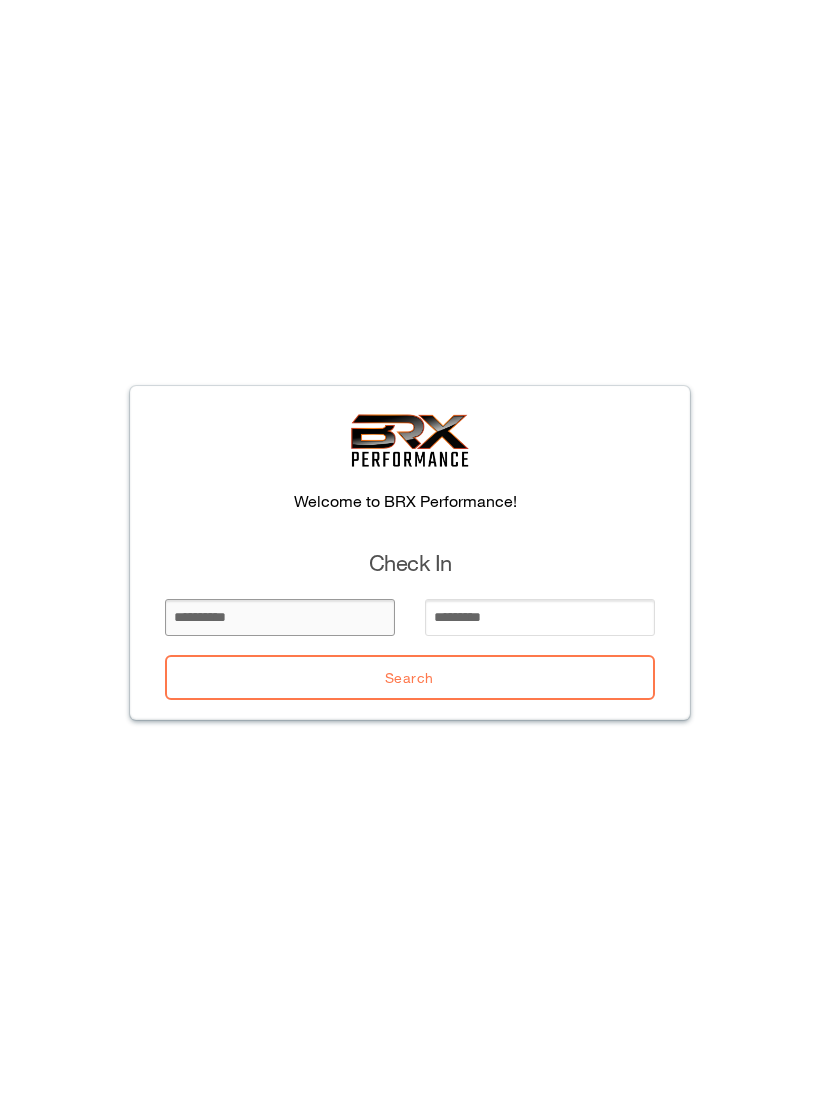 click at bounding box center (280, 617) 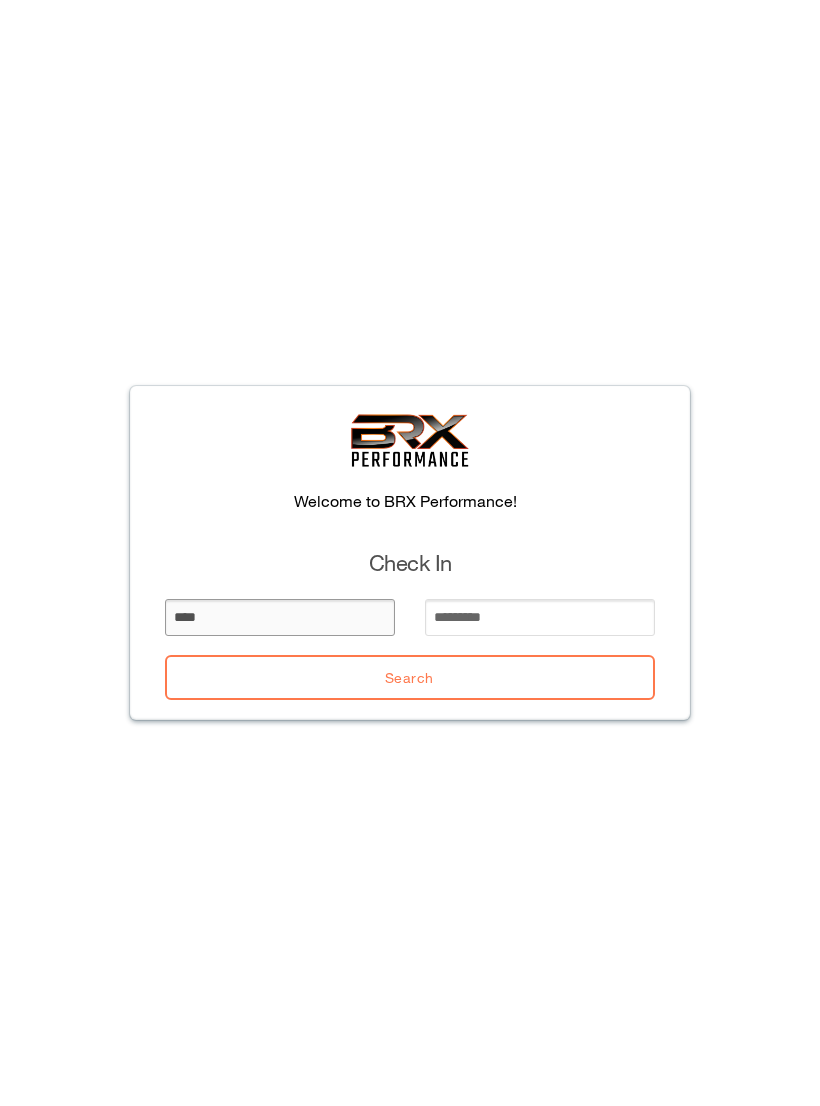 type on "****" 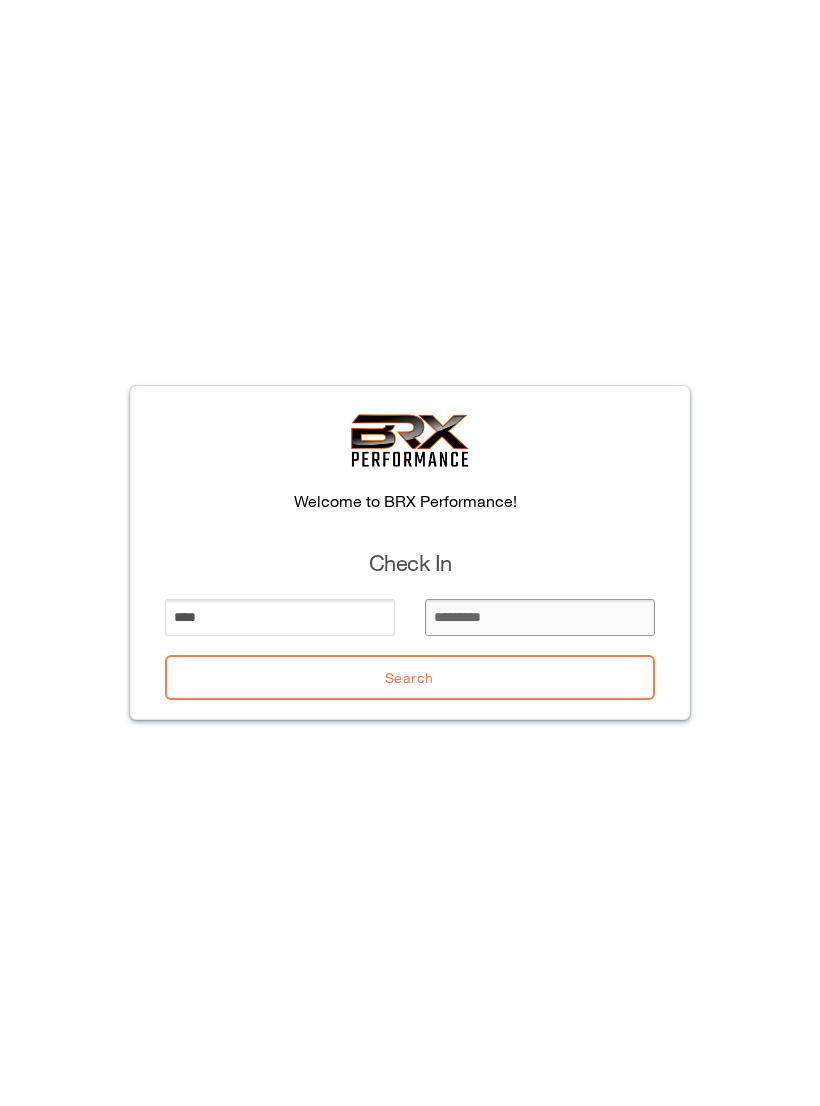 click at bounding box center (540, 617) 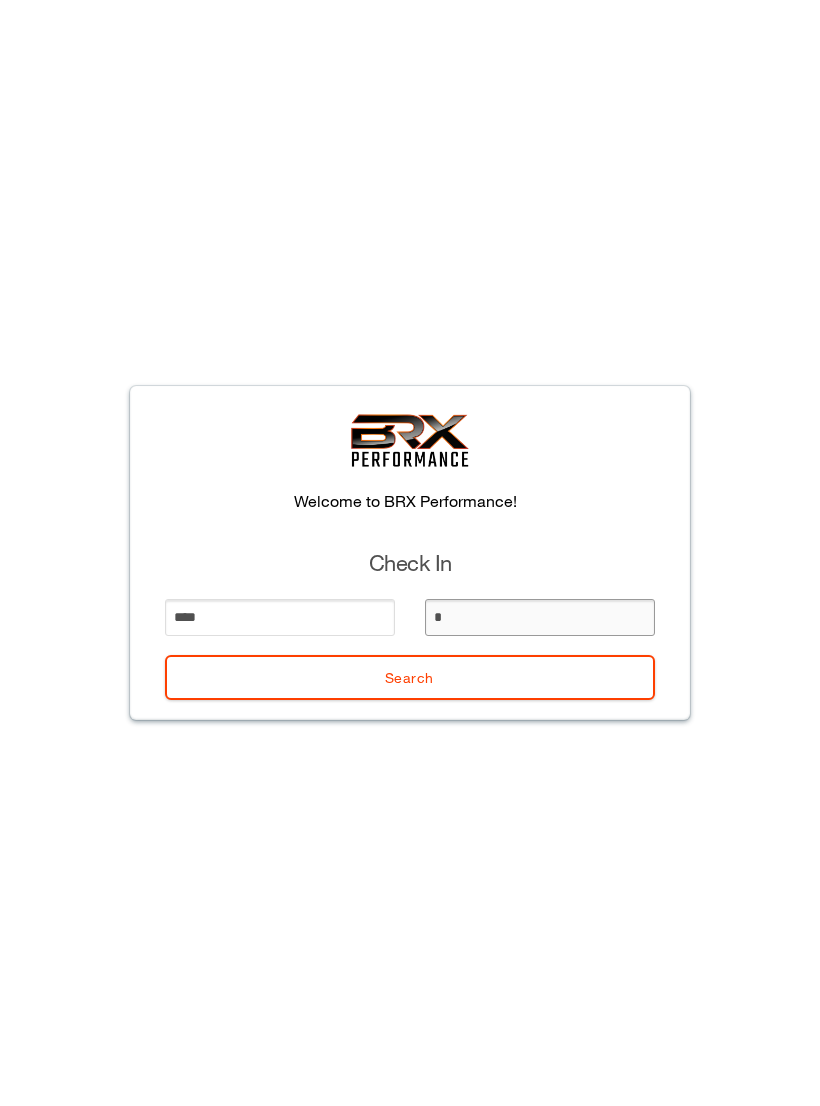 type on "**" 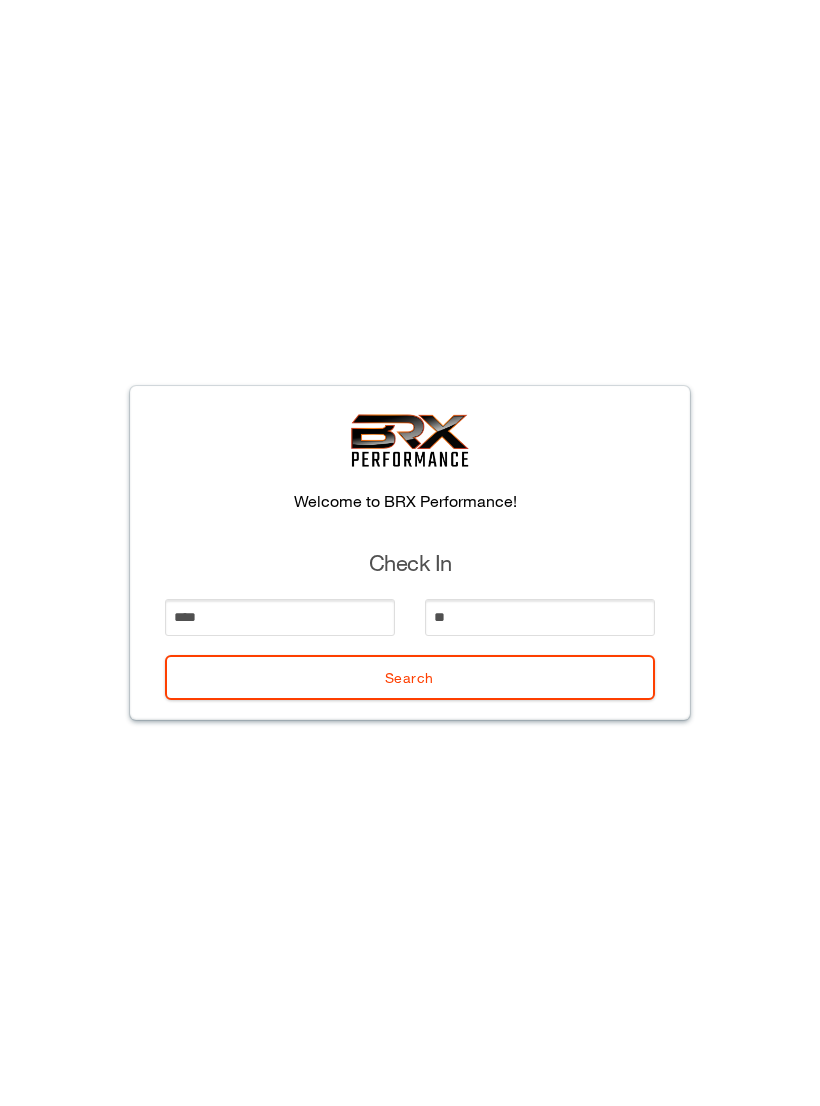 click on "Search" at bounding box center [410, 677] 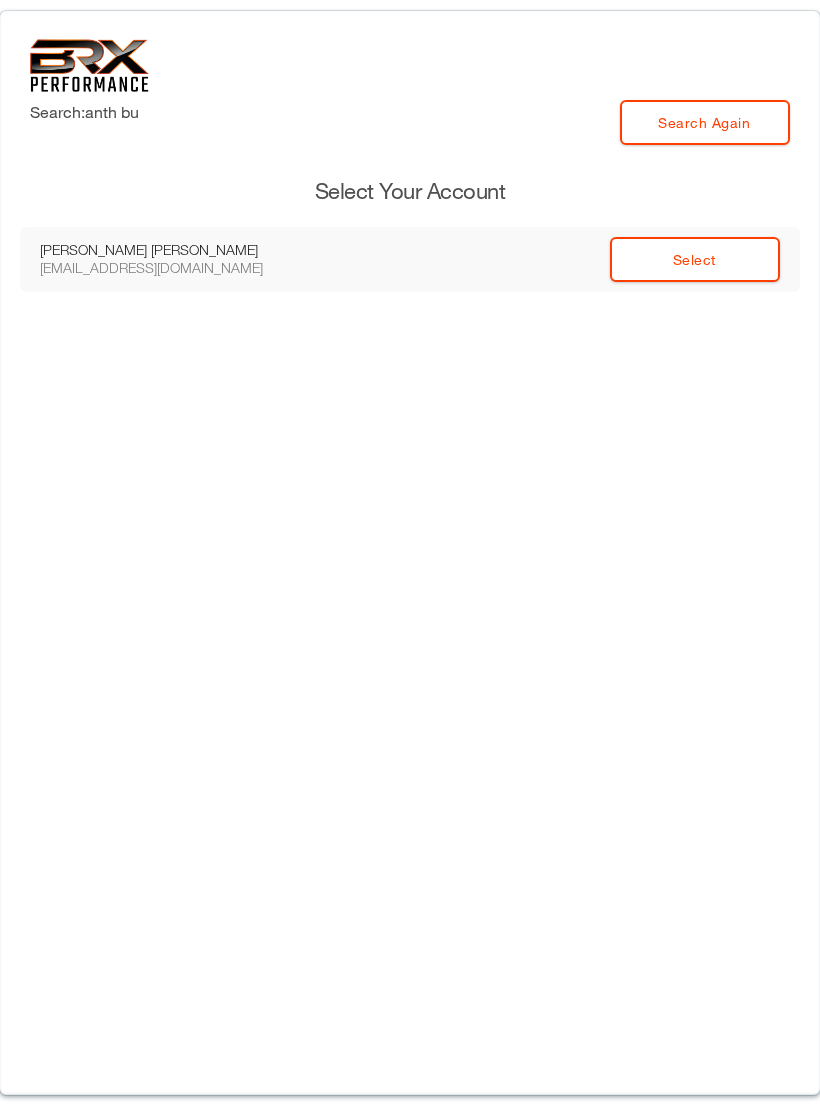 click on "Select" at bounding box center (695, 259) 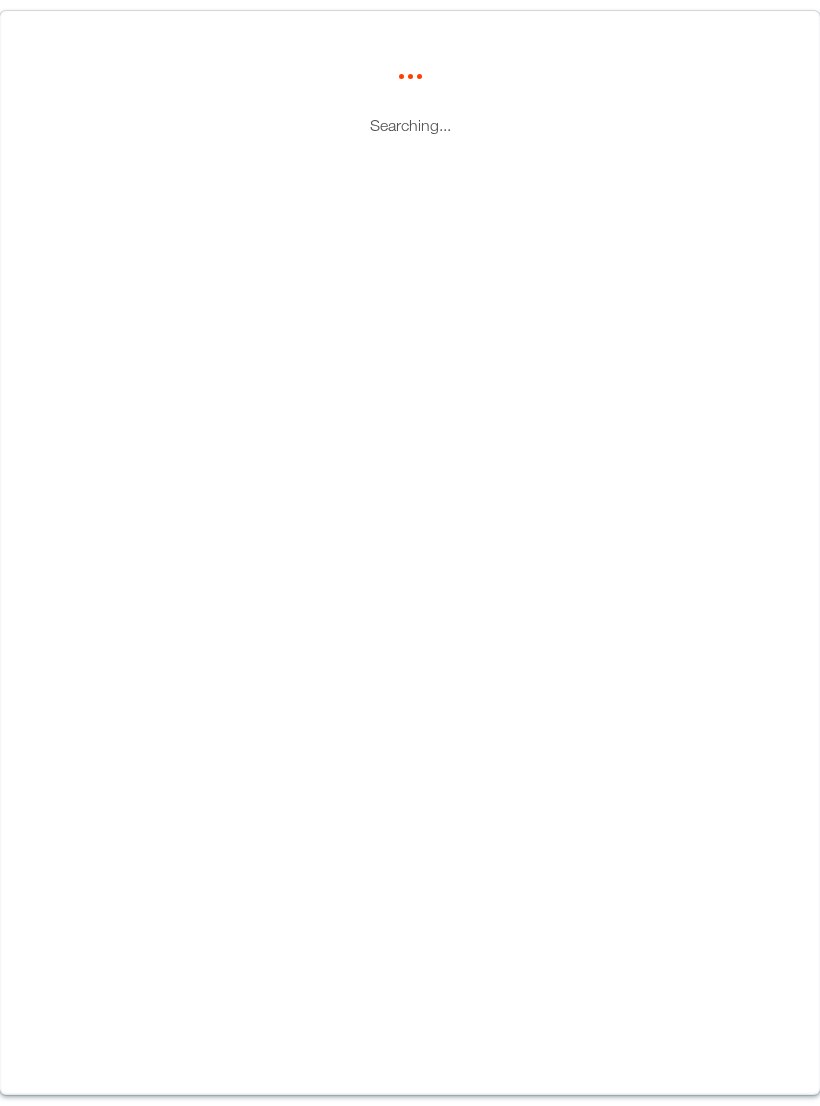 click on "Searching..." at bounding box center [410, 553] 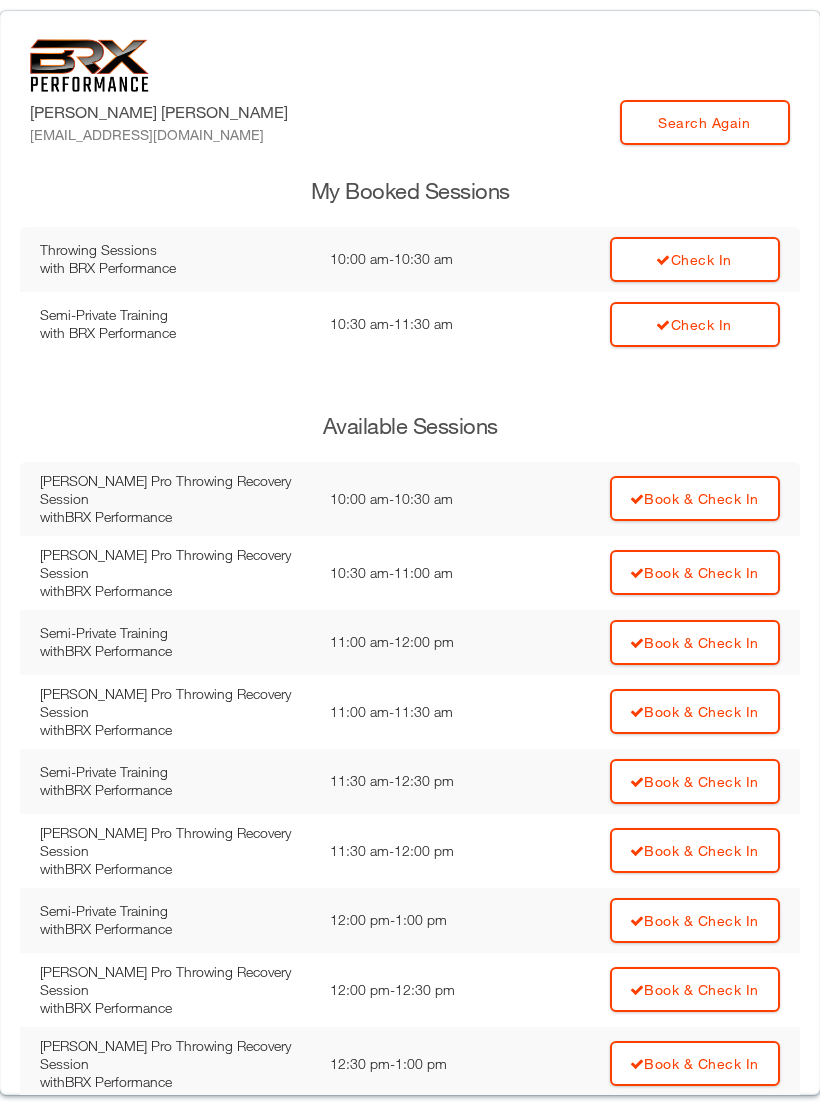 click on "Check In" at bounding box center [695, 259] 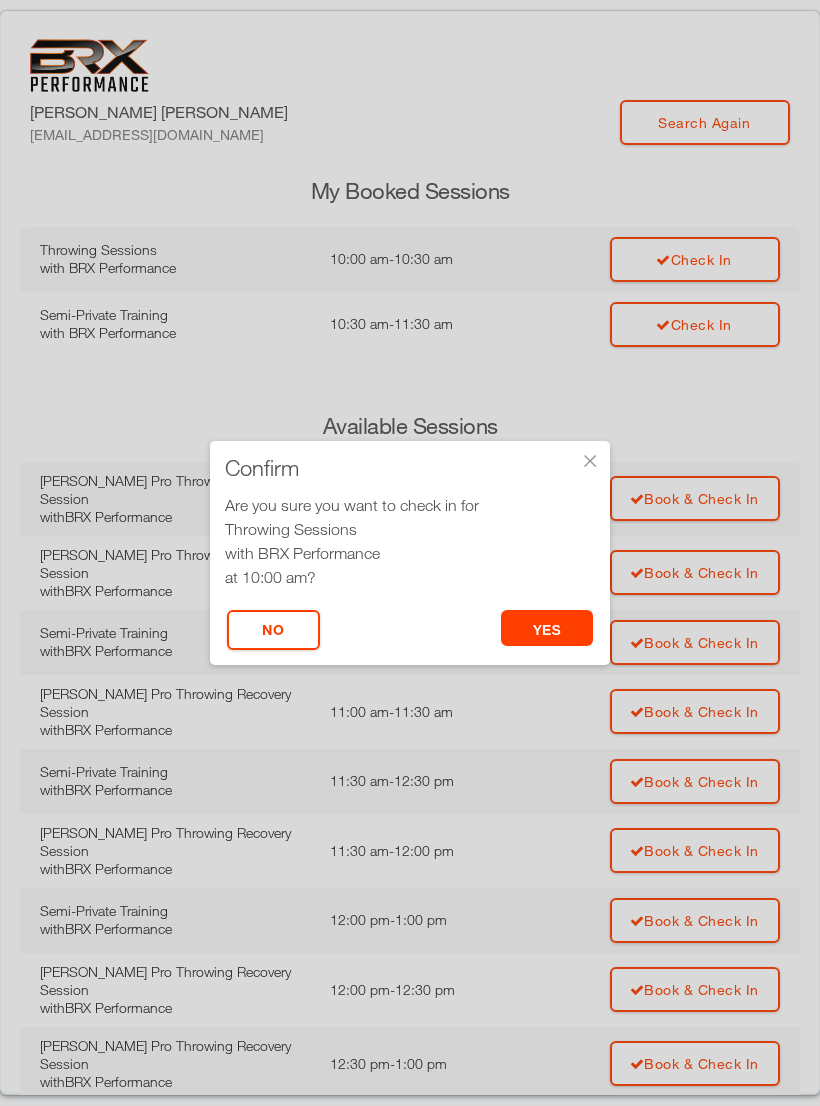 click on "yes" at bounding box center (547, 628) 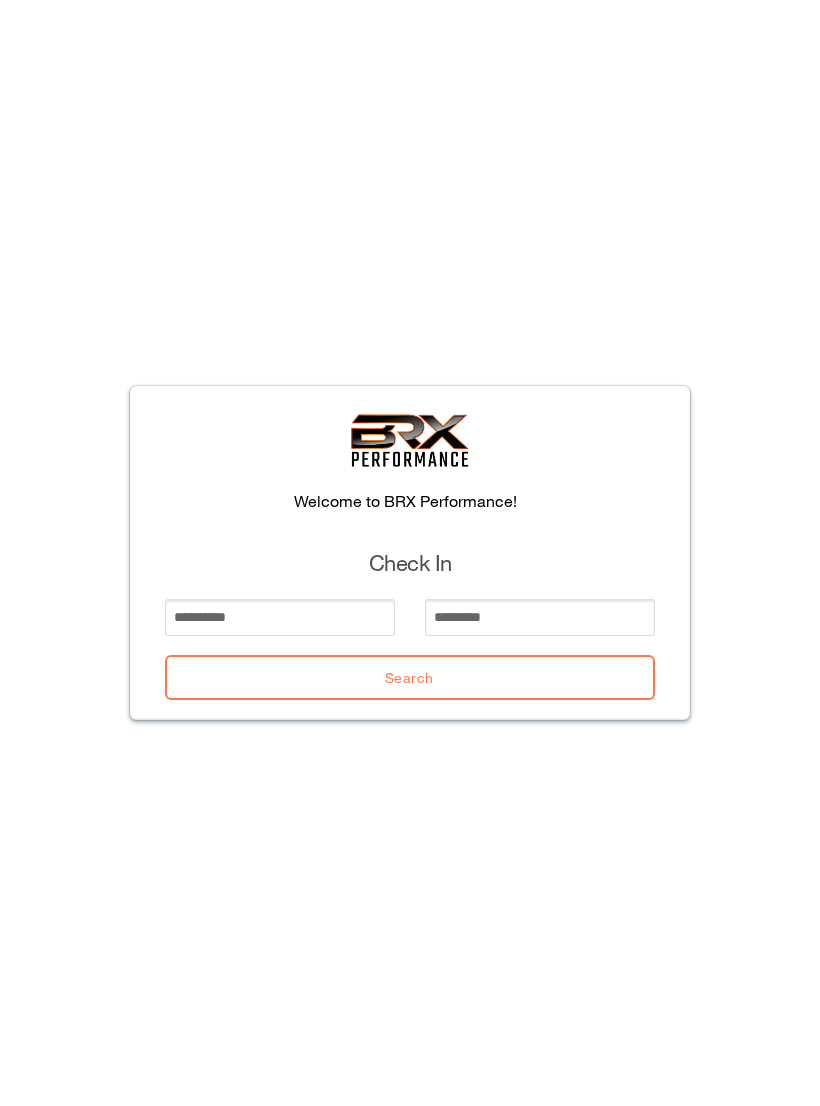 scroll, scrollTop: 0, scrollLeft: 0, axis: both 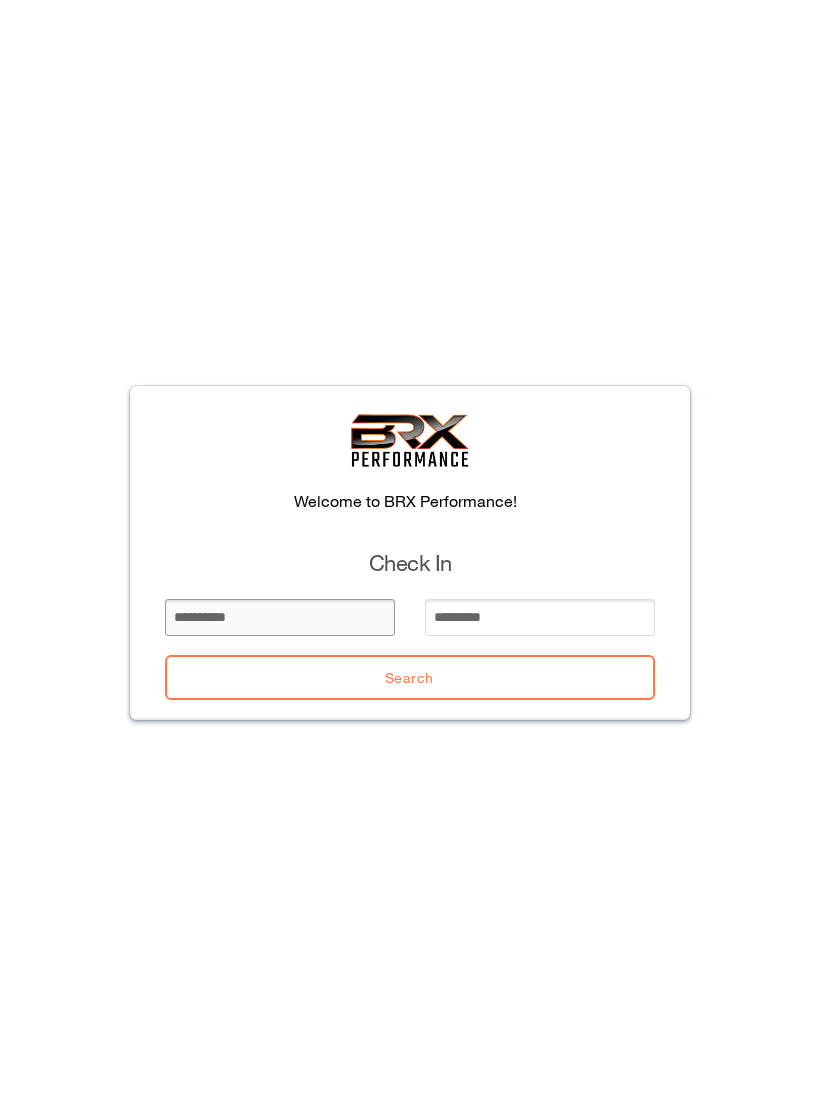 click at bounding box center [280, 617] 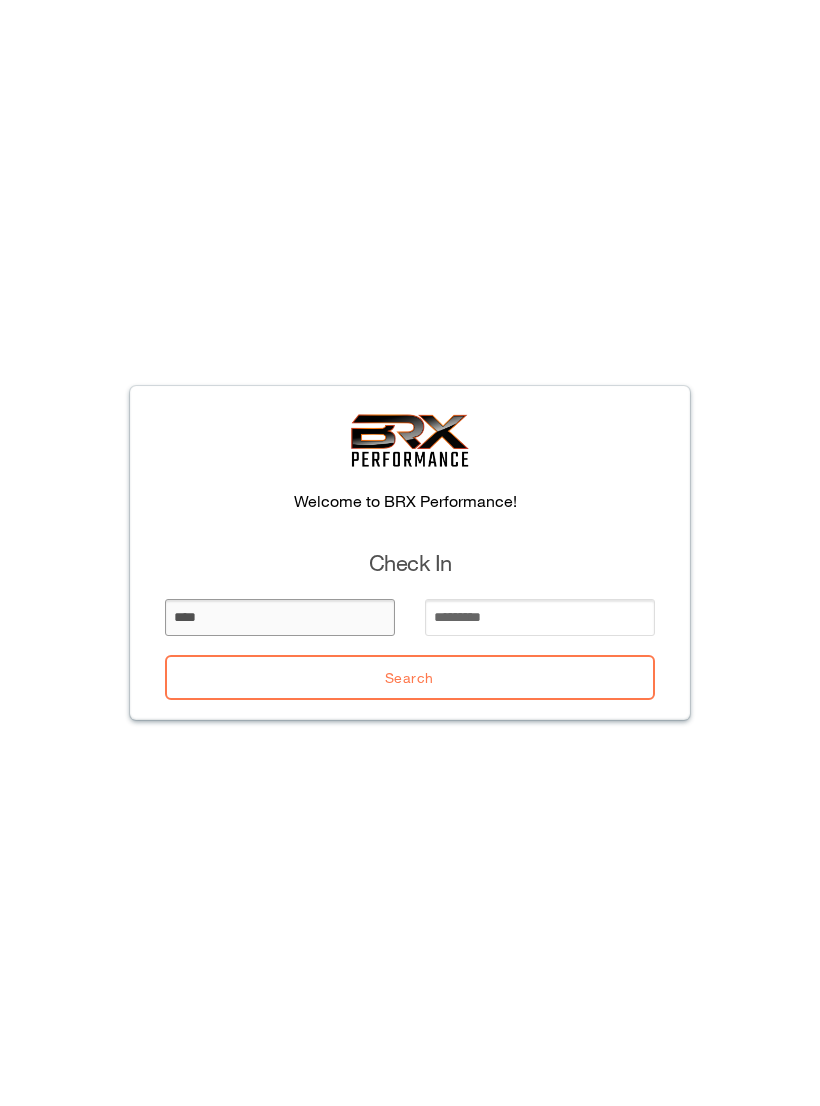 type on "****" 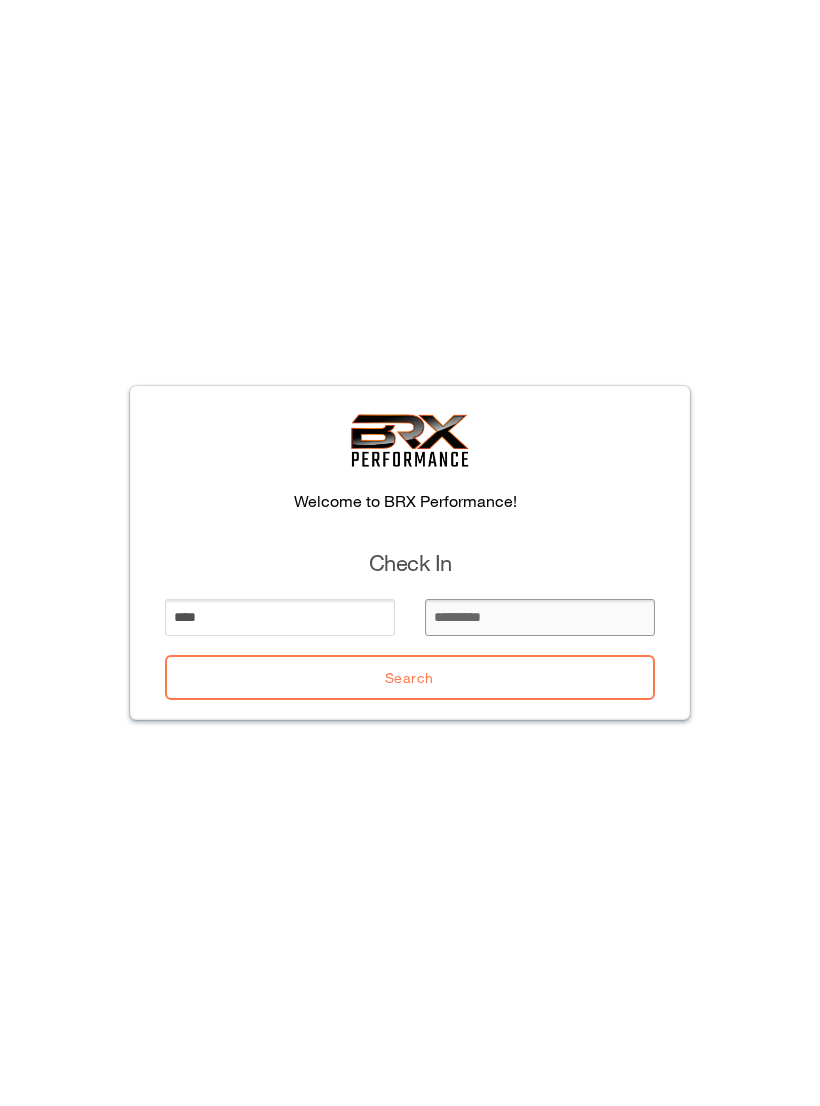 click at bounding box center [540, 617] 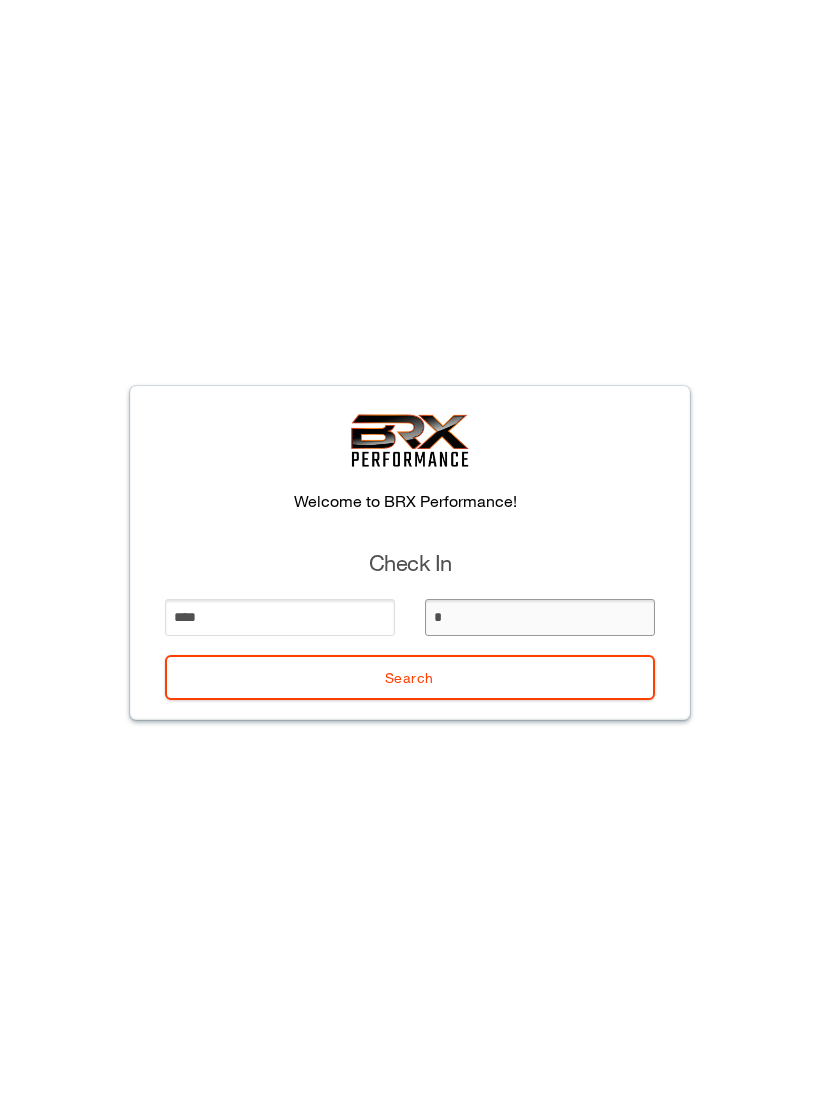 type on "**" 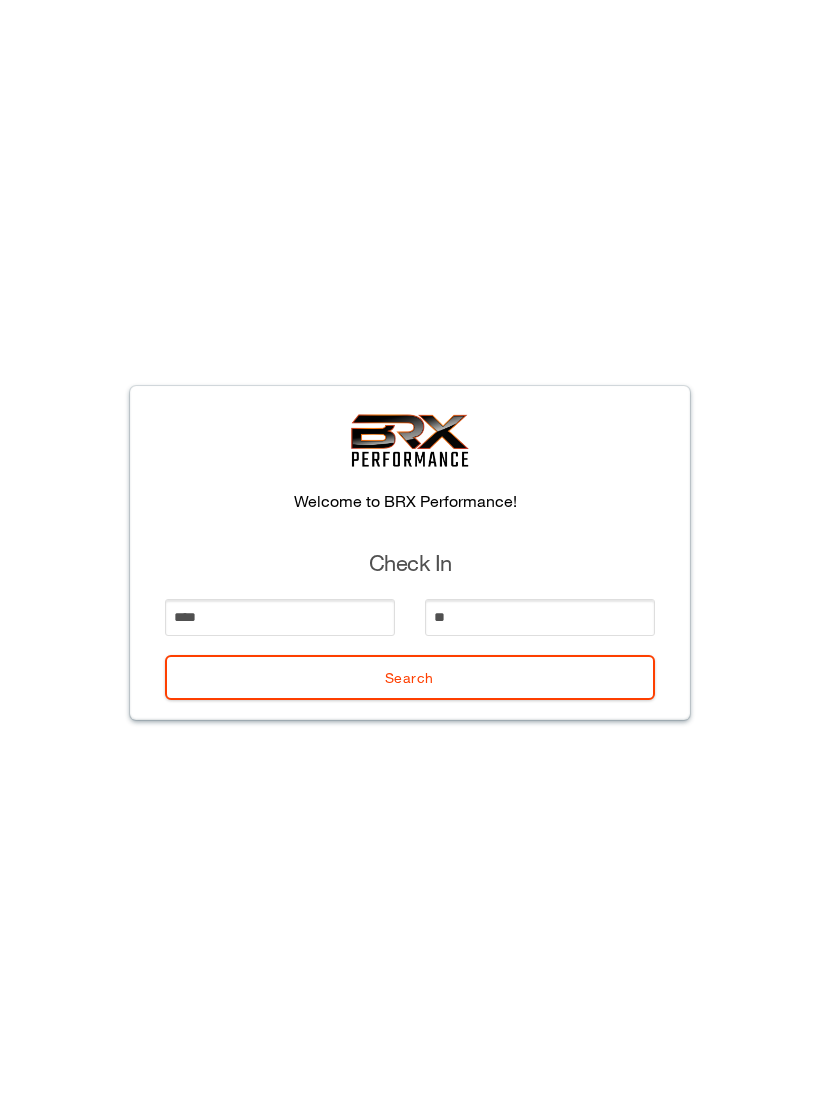 click on "Search" at bounding box center (410, 677) 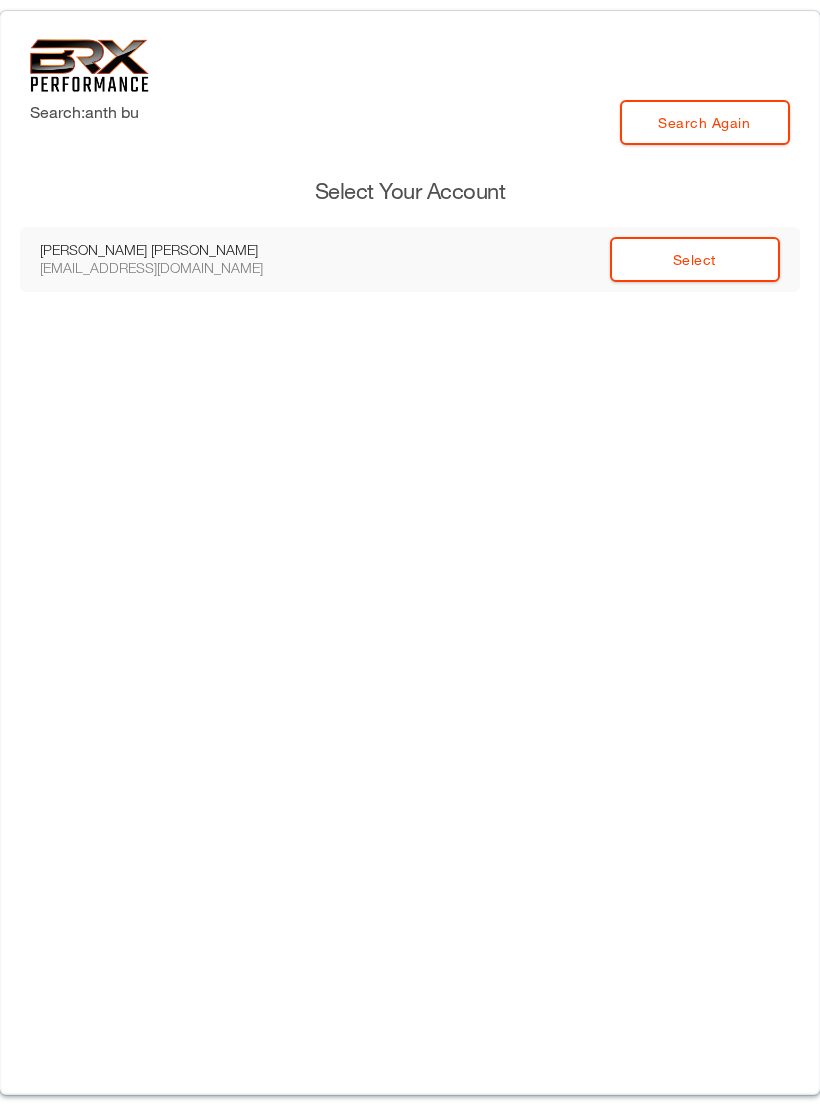 click on "Select" at bounding box center (695, 259) 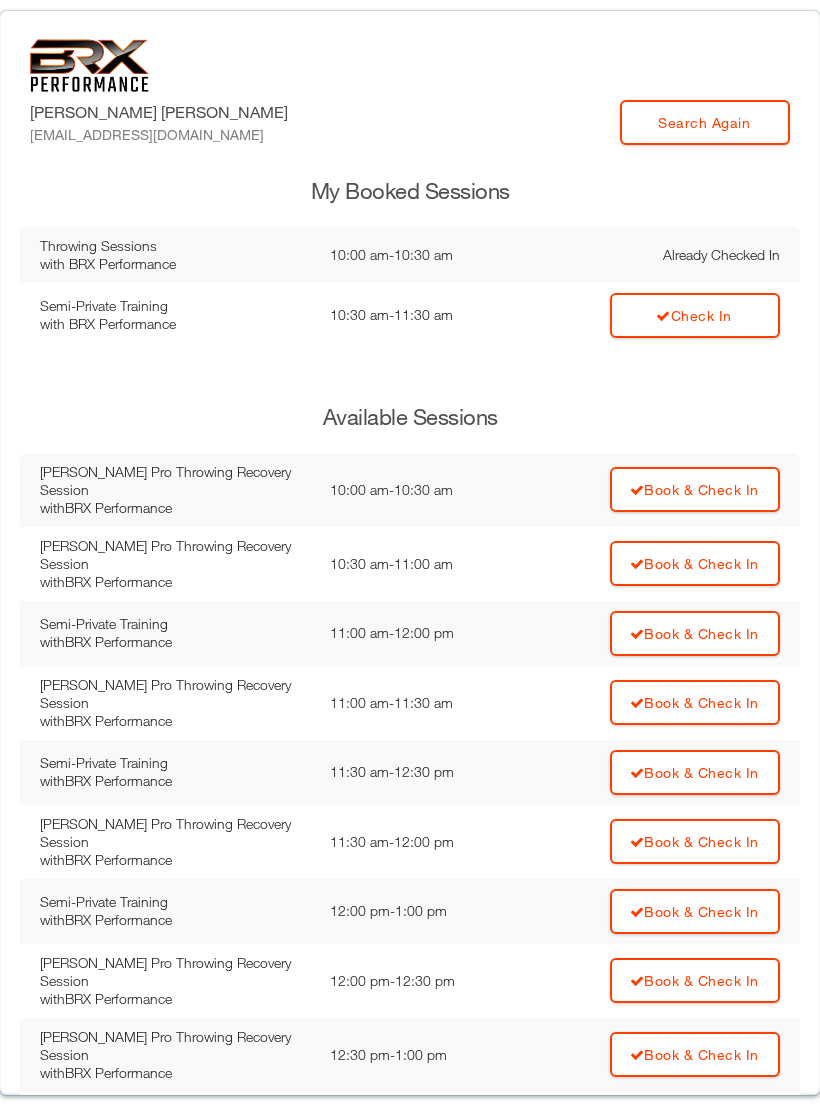 click on "Check In" at bounding box center [660, 315] 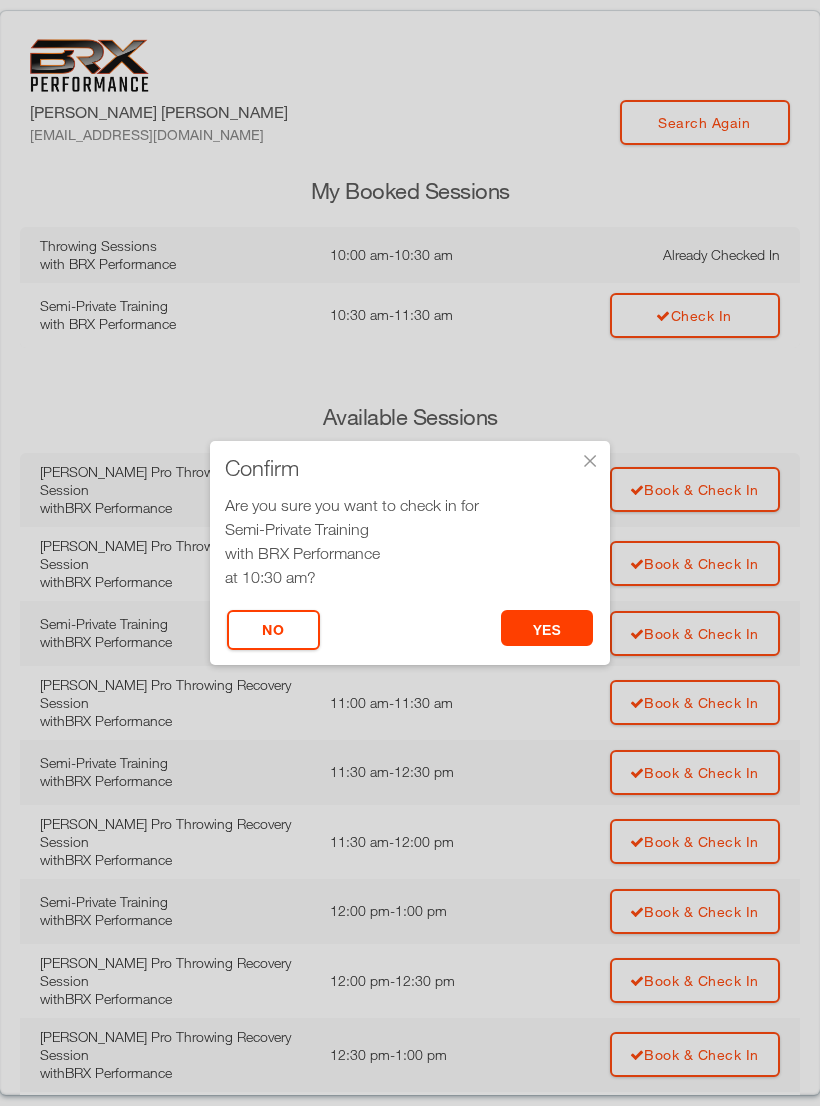 click on "yes" at bounding box center (547, 628) 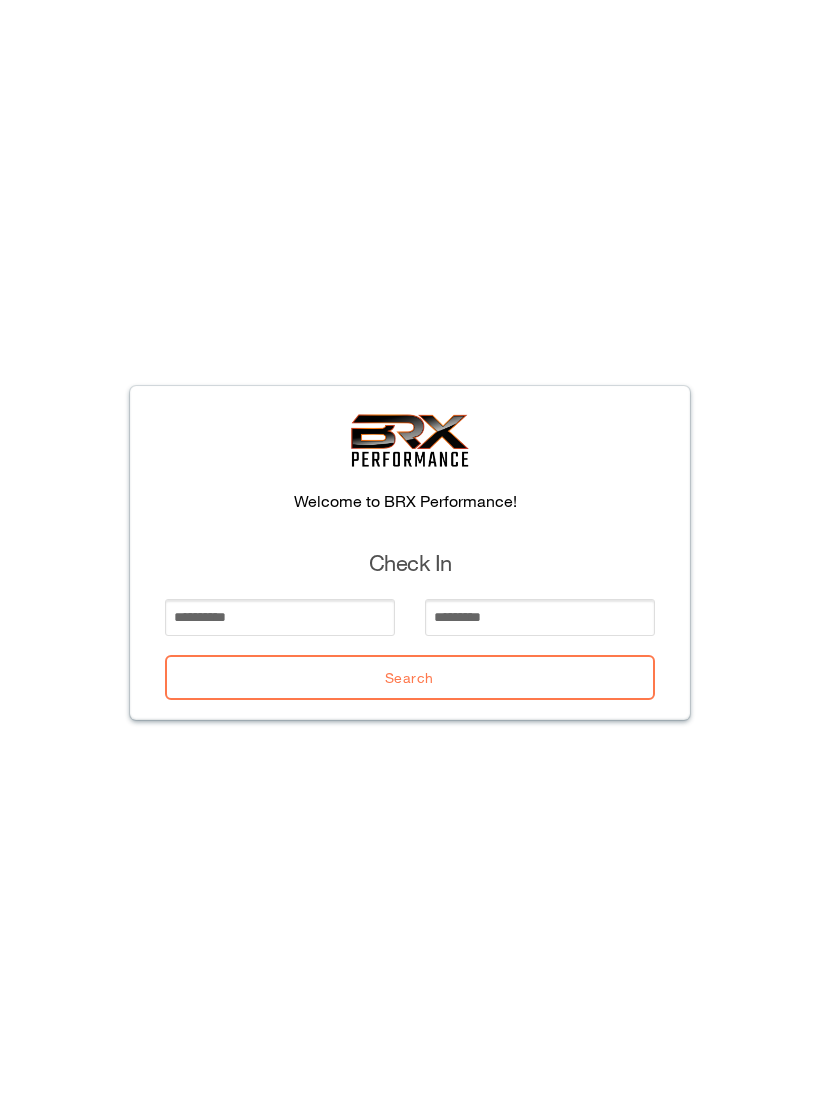 scroll, scrollTop: 0, scrollLeft: 0, axis: both 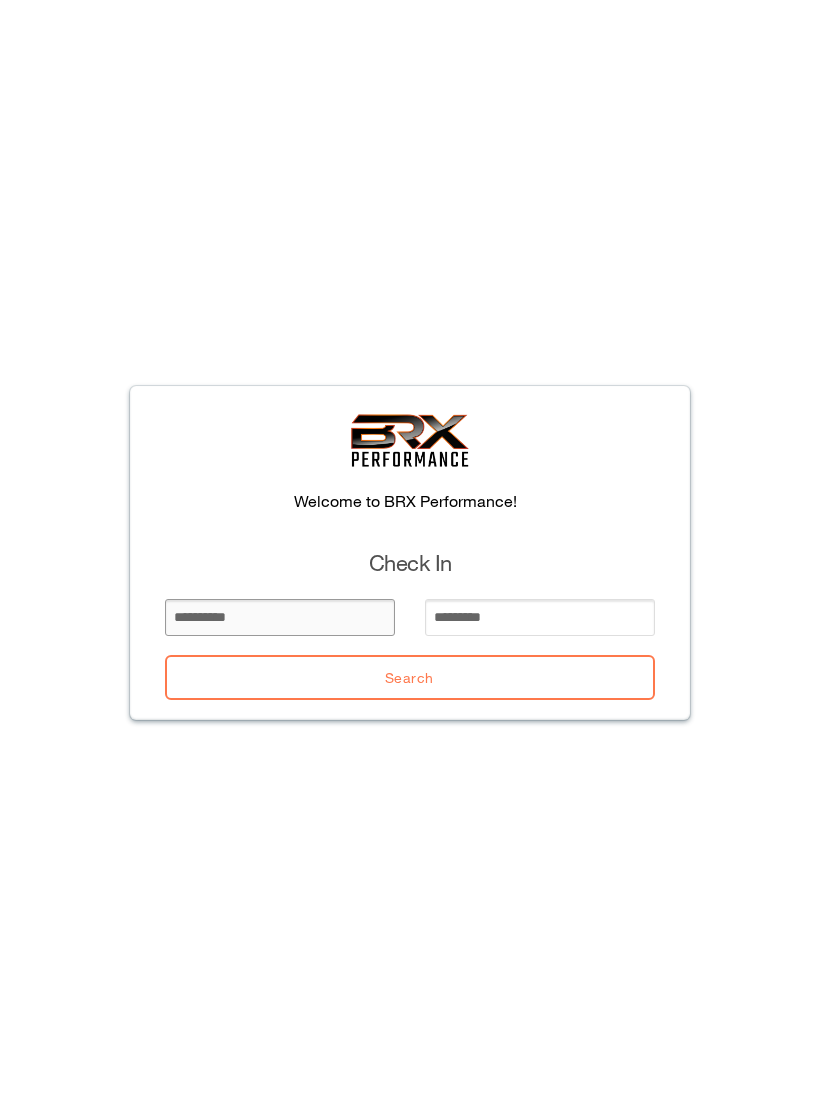 click at bounding box center [280, 617] 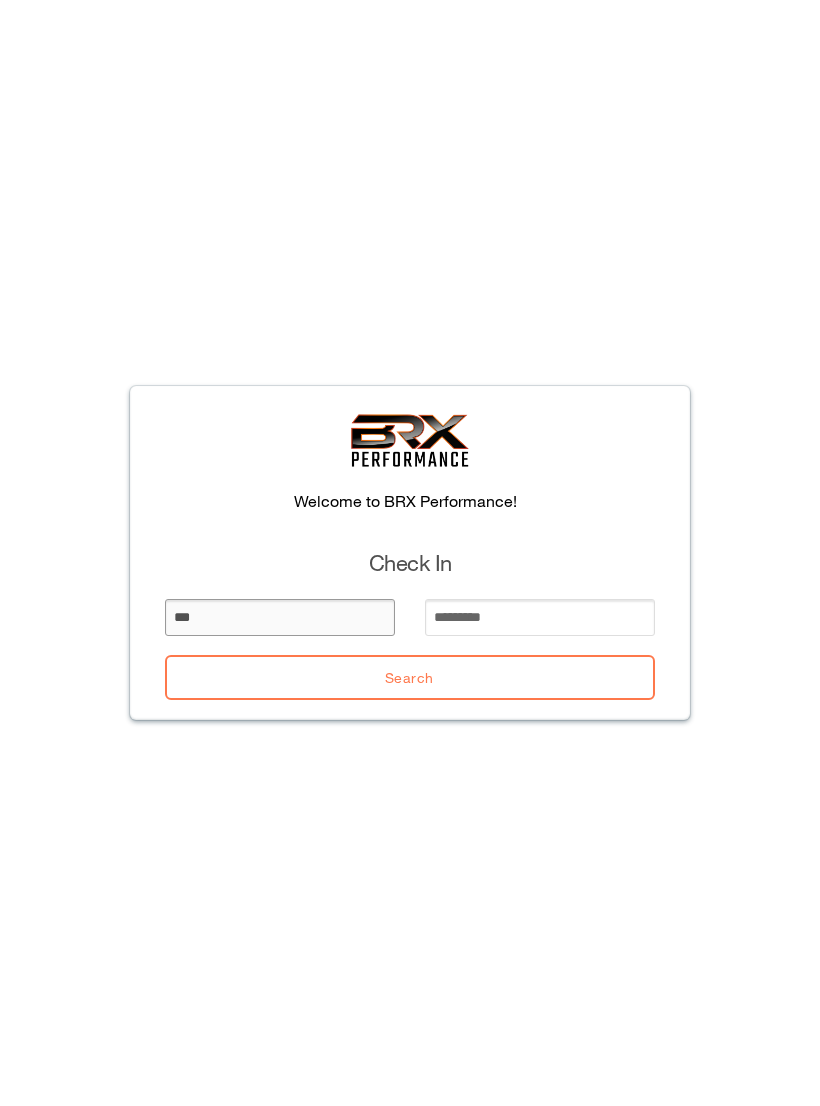 type on "***" 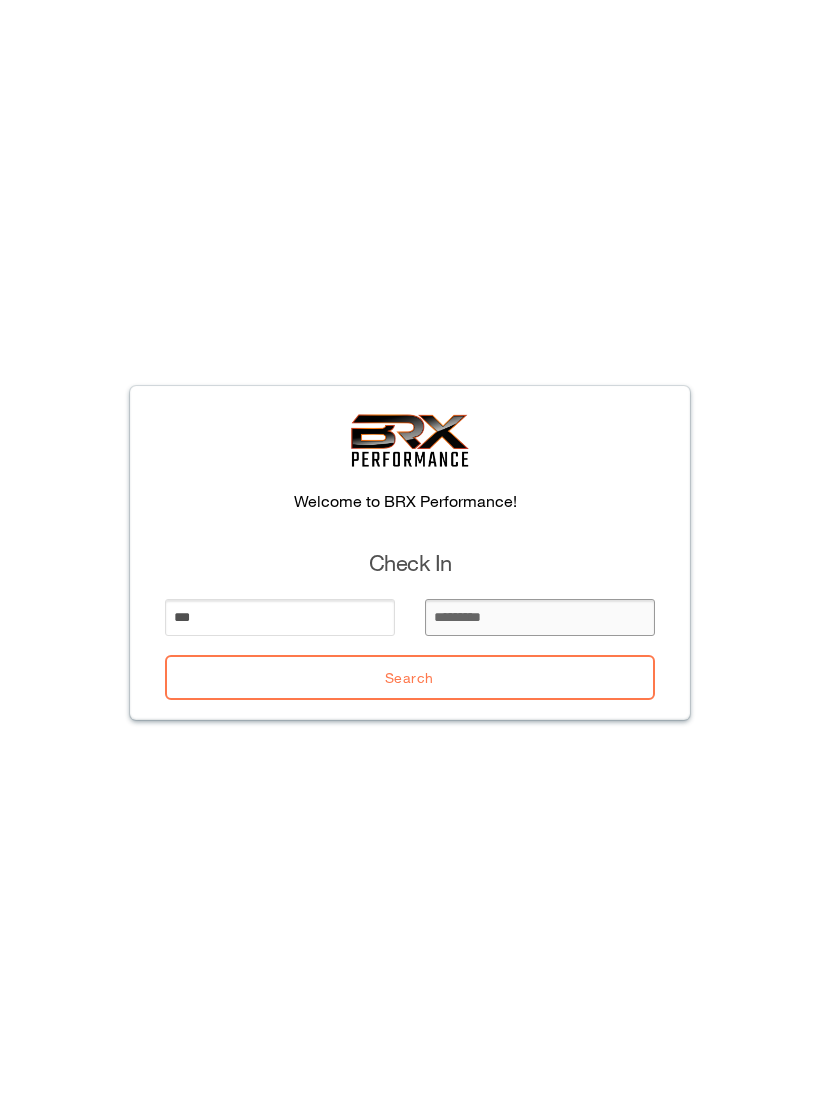 click at bounding box center [540, 617] 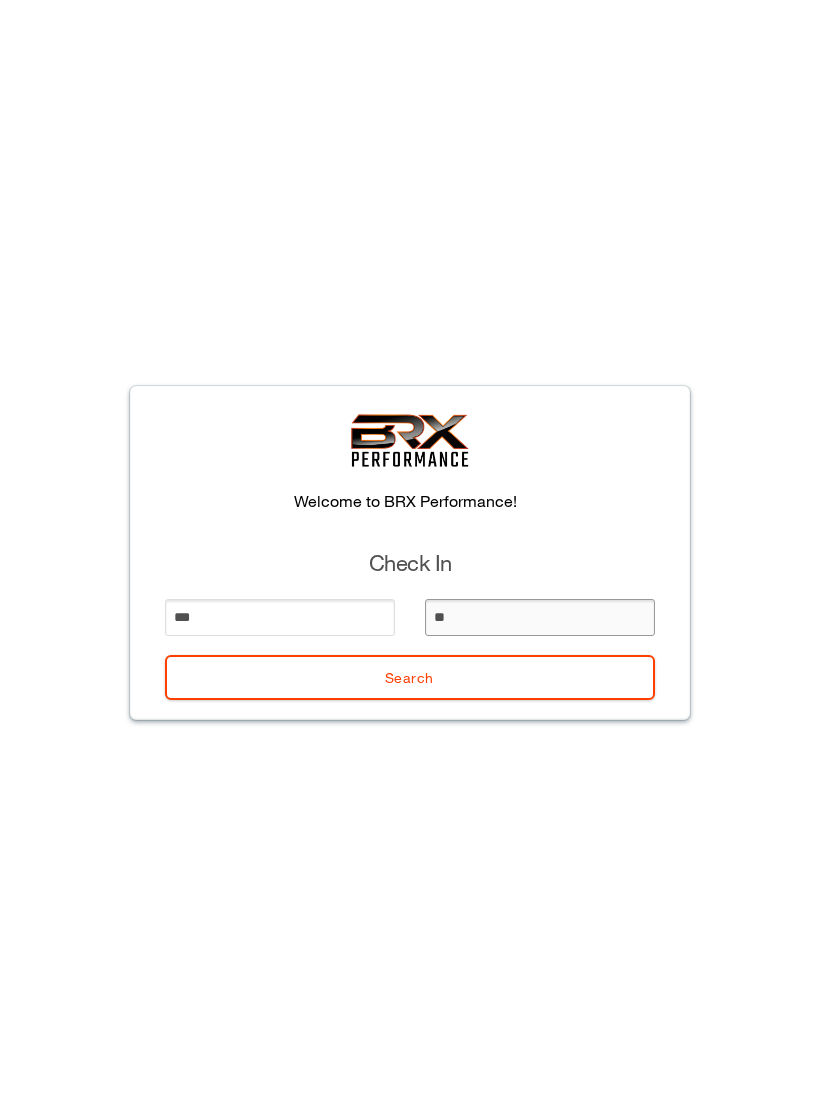 type on "***" 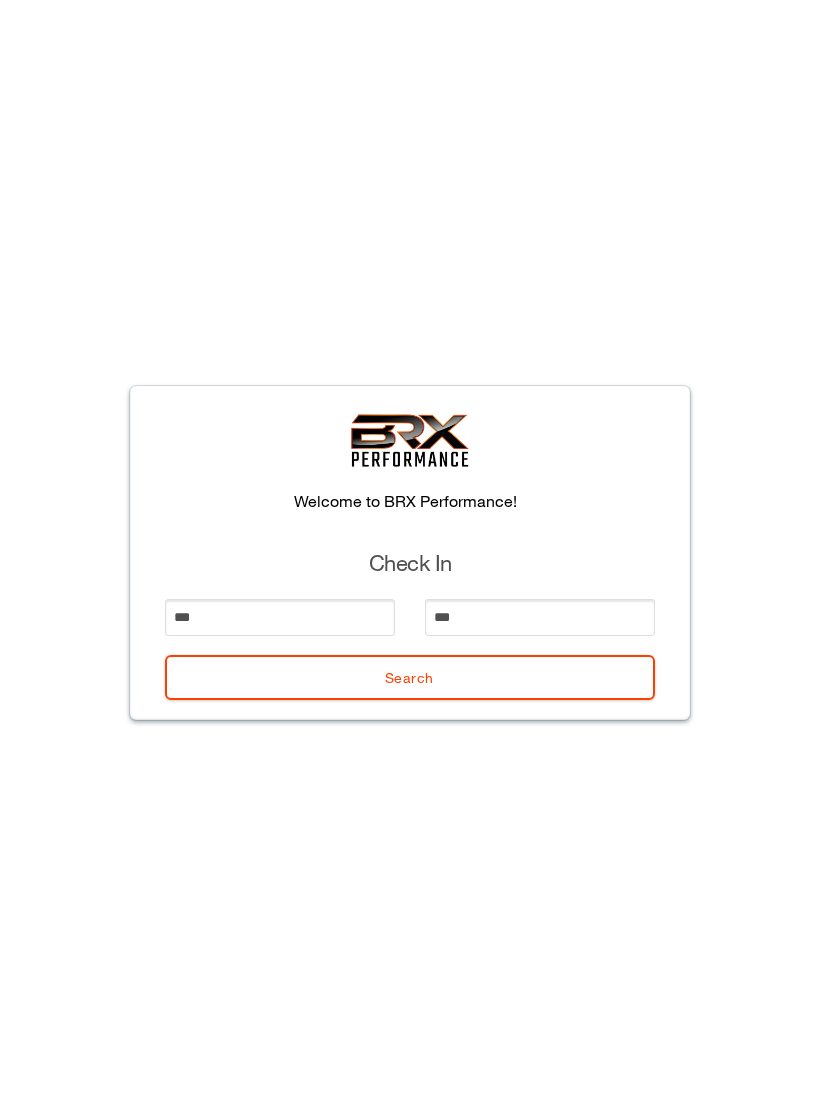 click on "Search" at bounding box center [410, 677] 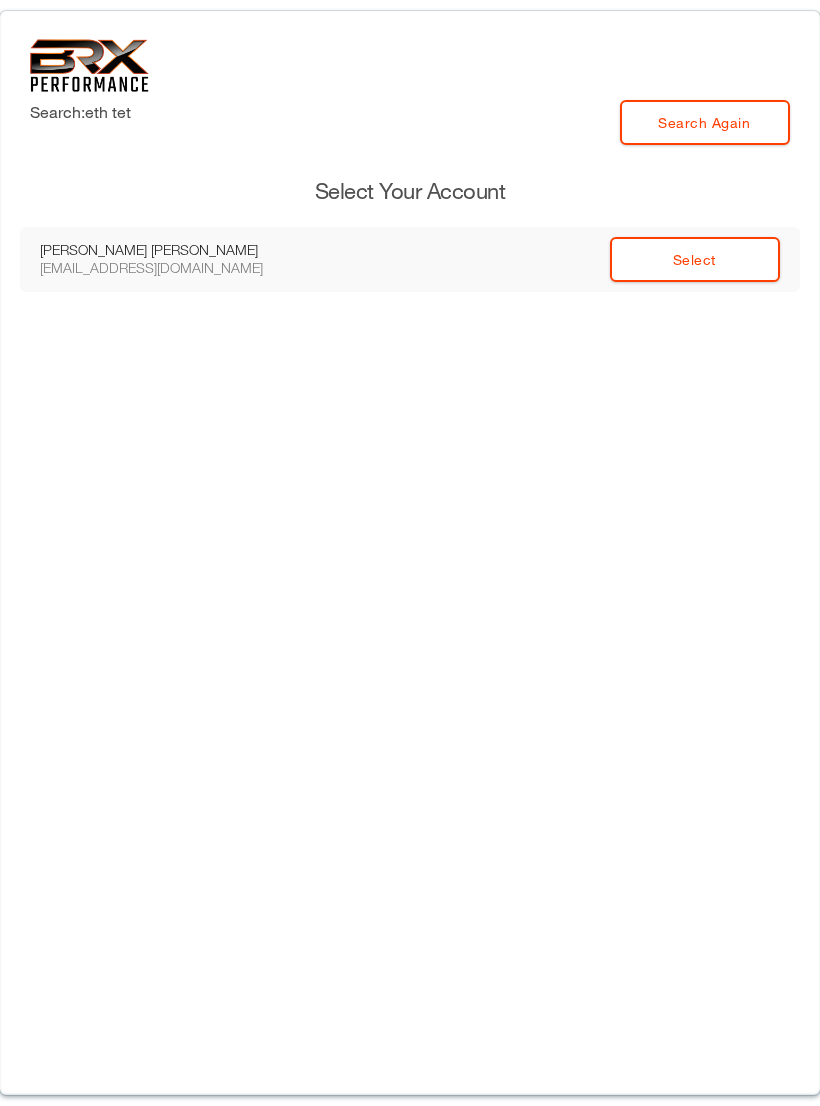 click on "Select" at bounding box center (695, 259) 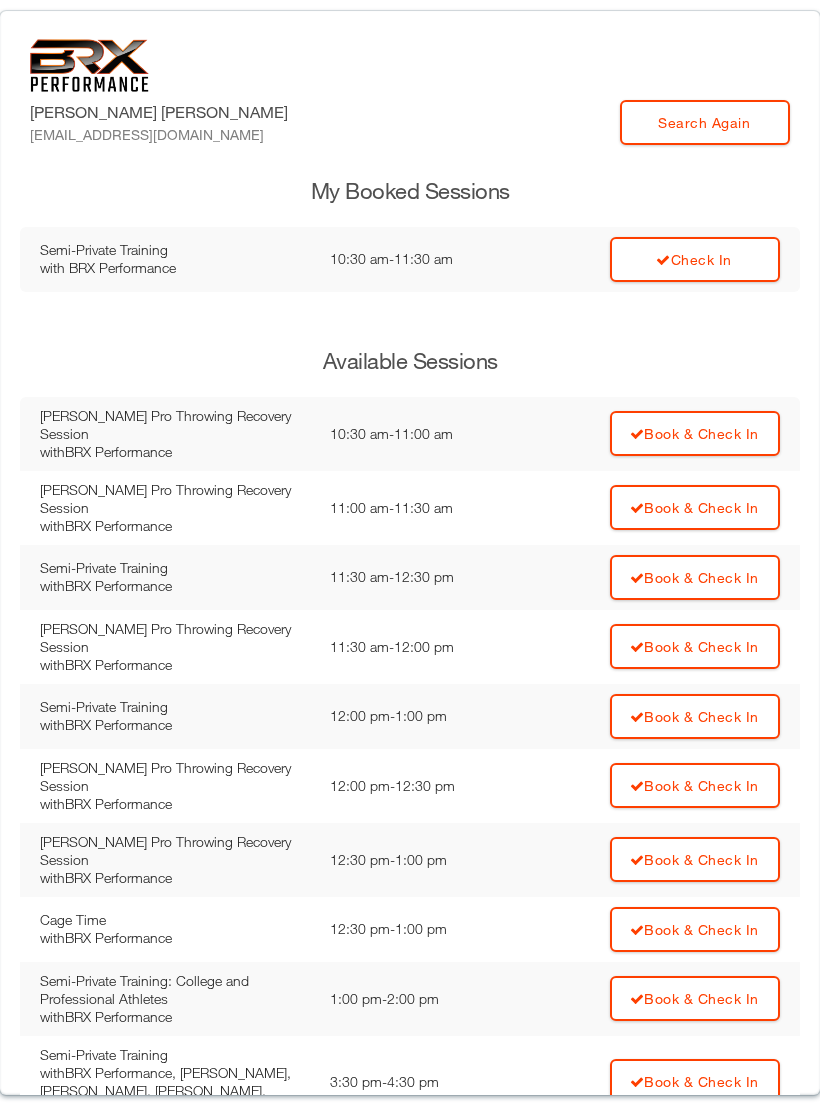click on "Check In" at bounding box center (695, 259) 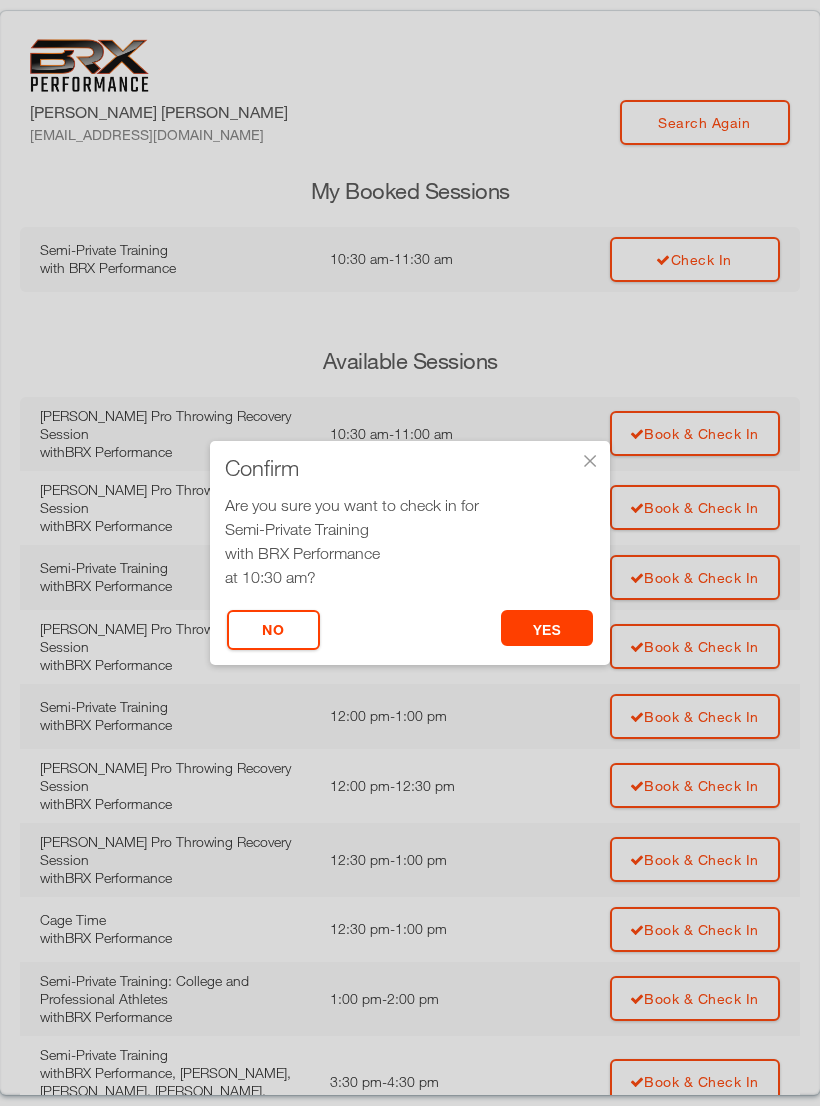 click on "yes" at bounding box center (547, 628) 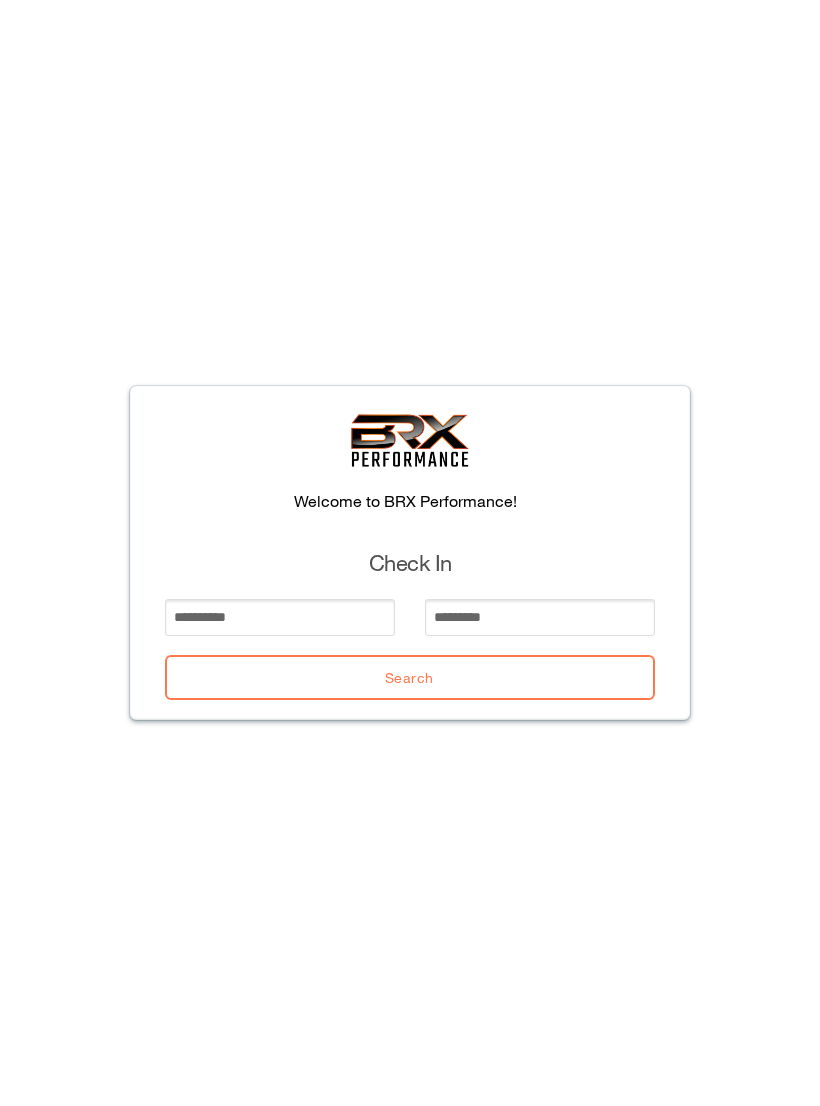 scroll, scrollTop: 0, scrollLeft: 0, axis: both 